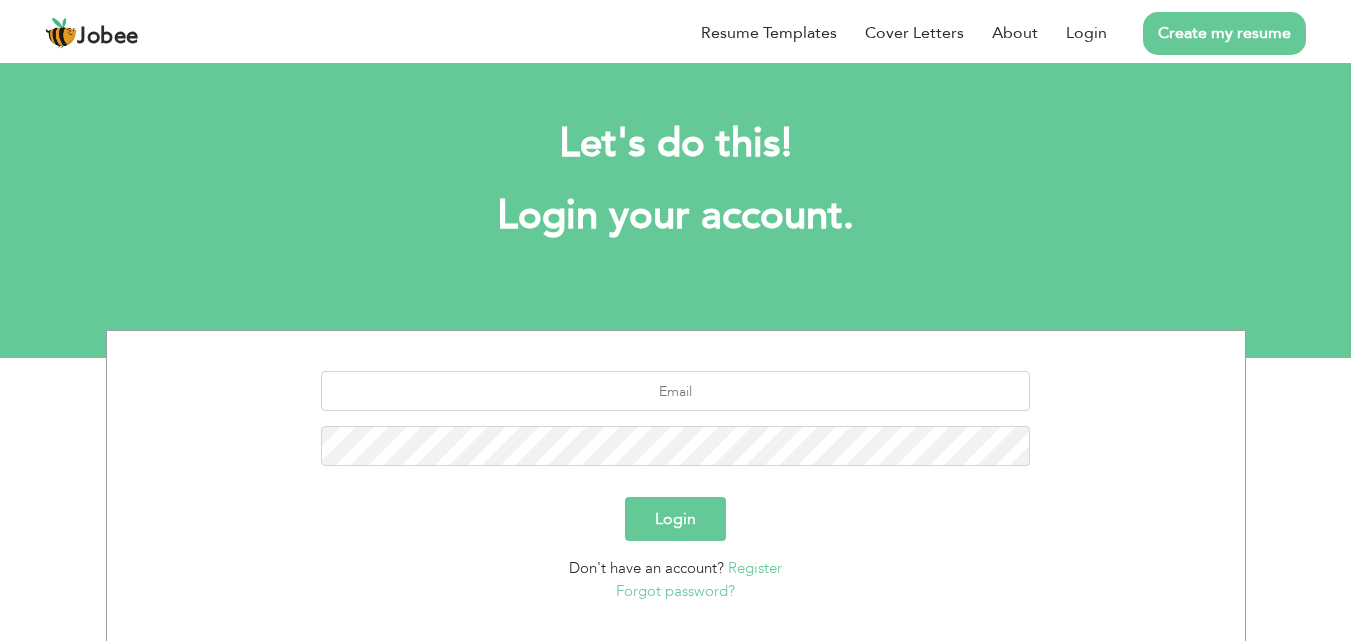 scroll, scrollTop: 0, scrollLeft: 0, axis: both 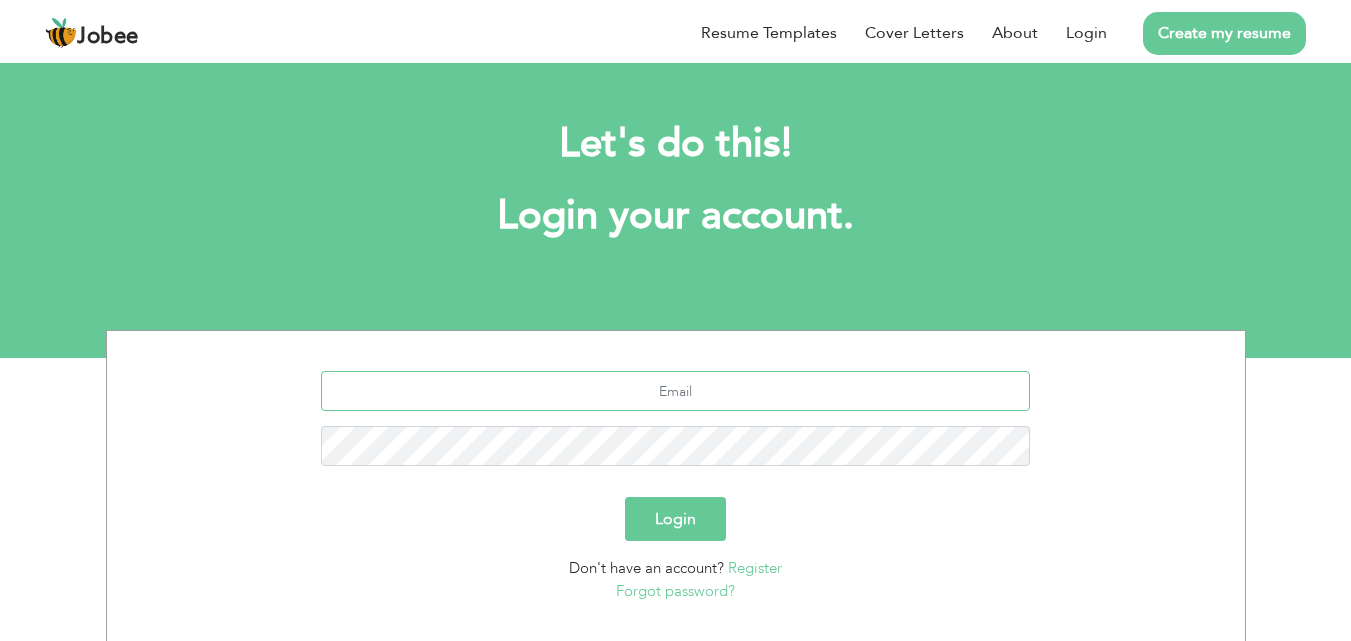 click at bounding box center (675, 391) 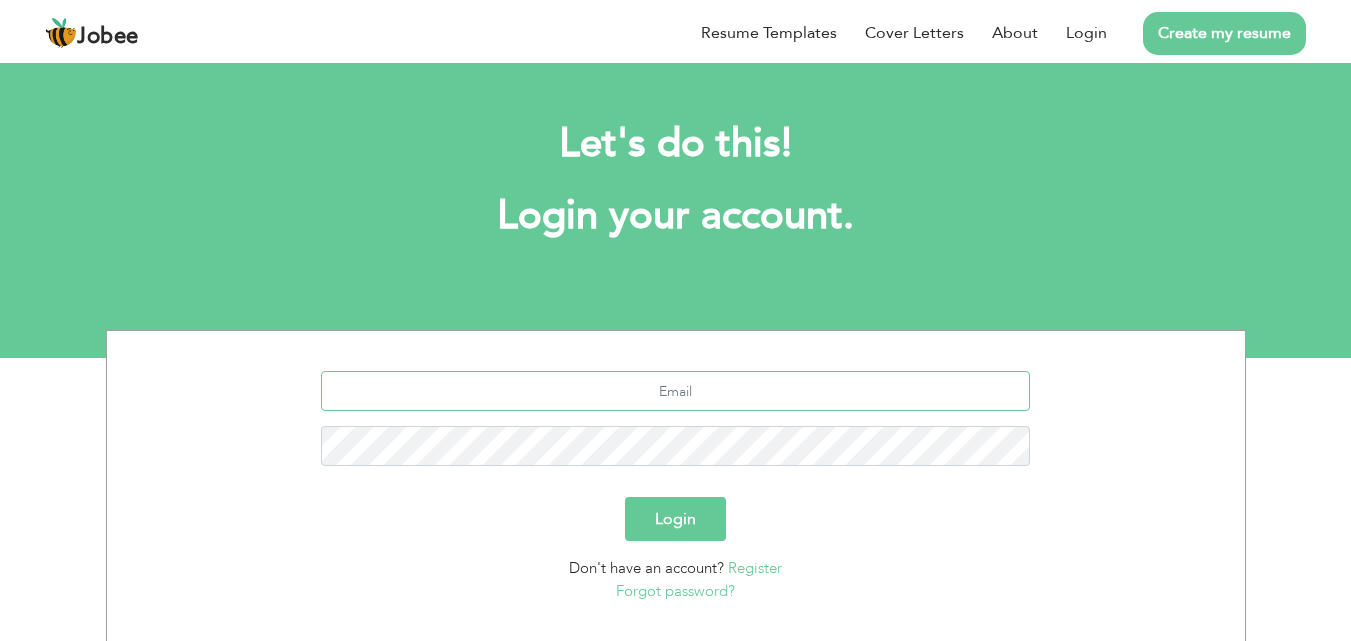 type on "roshaneysaeed@gmail.com" 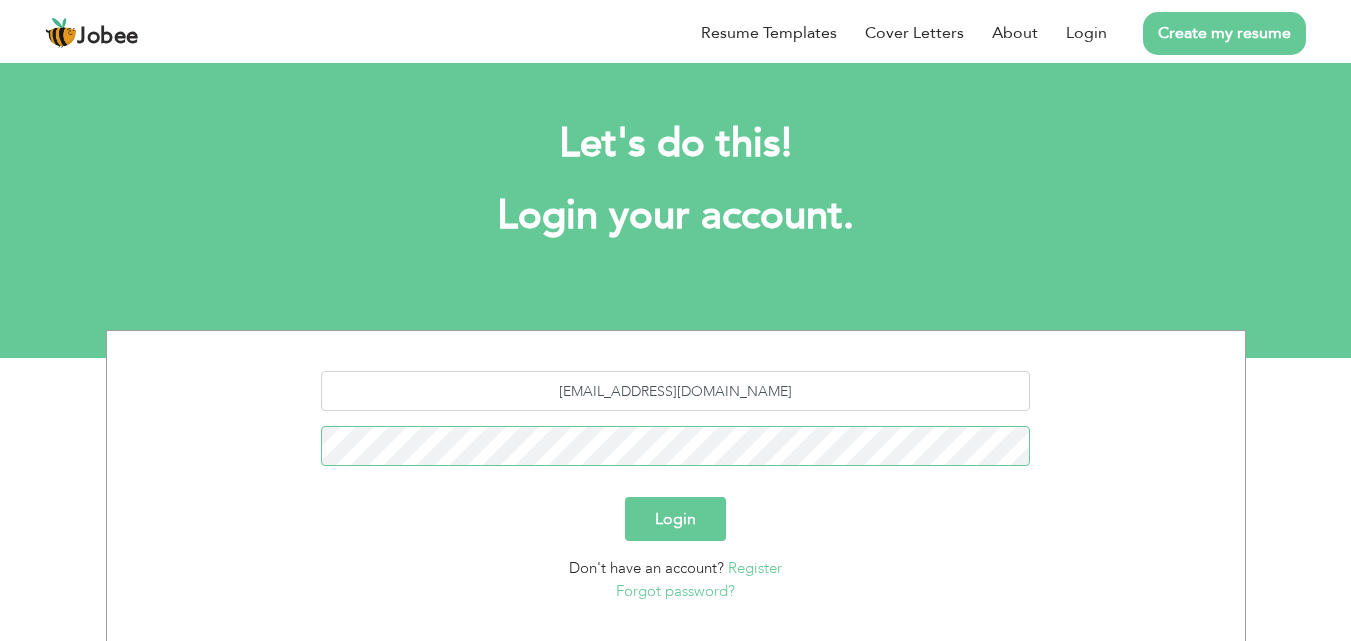 click on "Login" at bounding box center [675, 519] 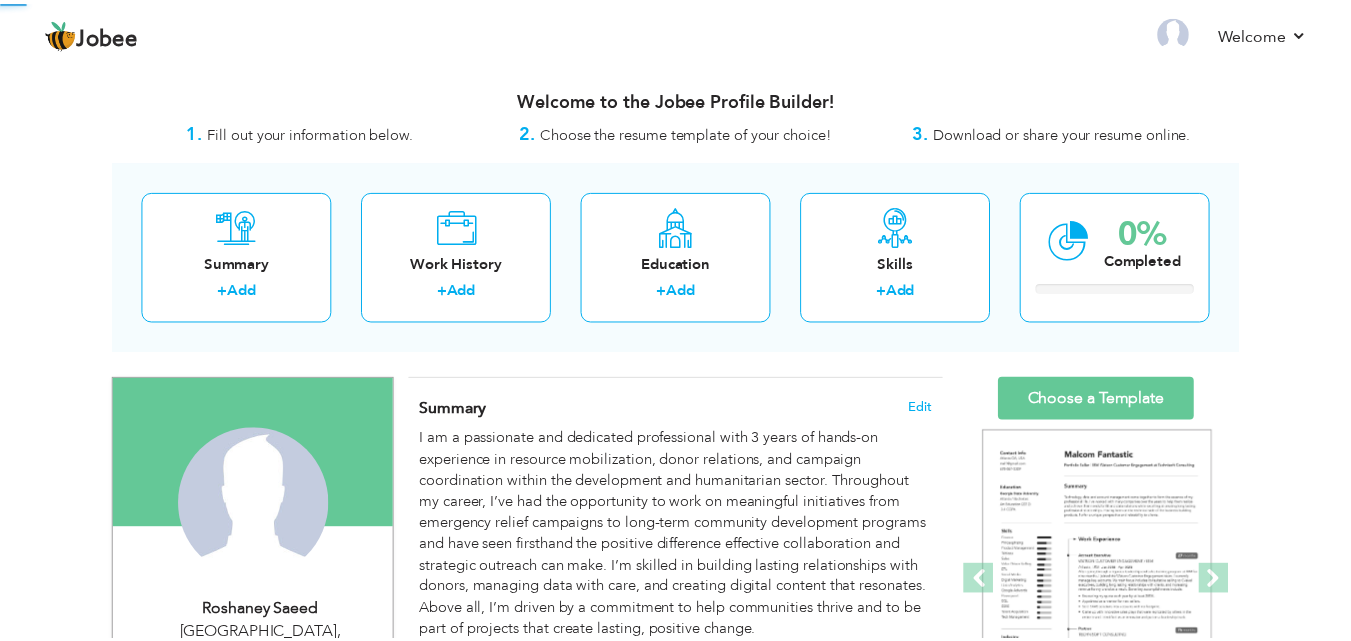 scroll, scrollTop: 0, scrollLeft: 0, axis: both 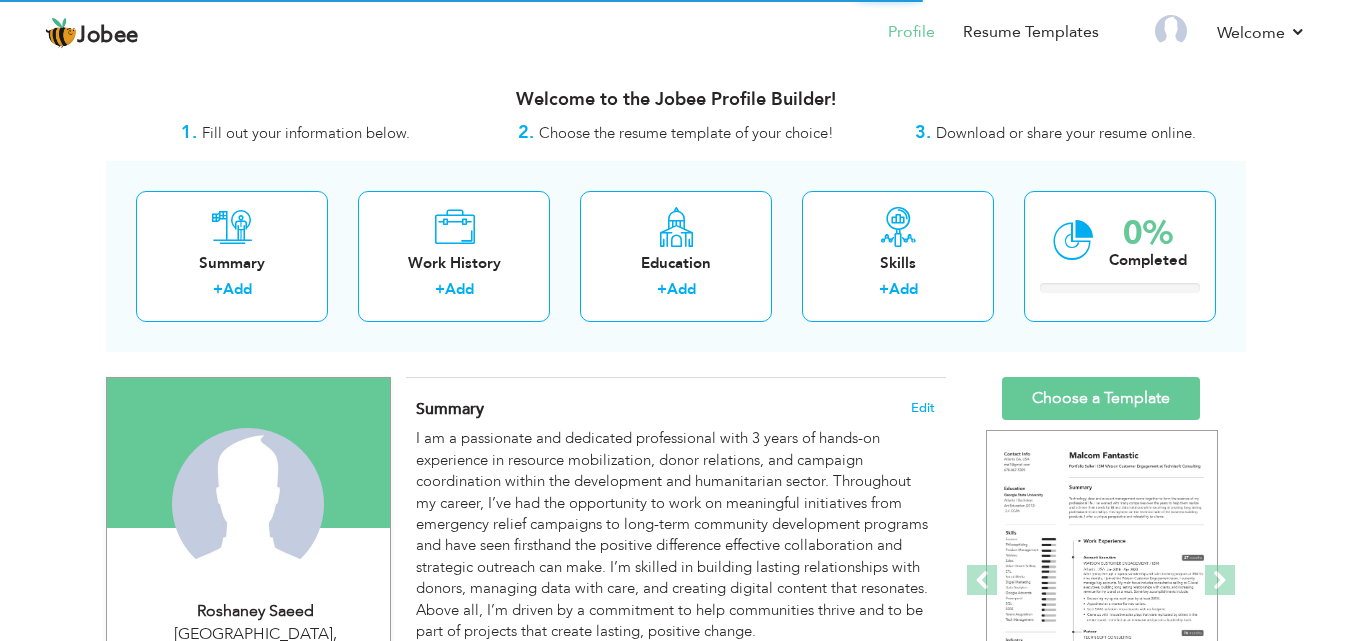 click on "I am a passionate and dedicated professional with 3 years of hands-on experience in resource mobilization, donor relations, and campaign coordination within the development and humanitarian sector. Throughout my career, I’ve had the opportunity to work on meaningful initiatives from emergency relief campaigns to long-term community development programs  and have seen firsthand the positive difference effective collaboration and strategic outreach can make. I’m skilled in building lasting relationships with donors, managing data with care, and creating digital content that resonates. Above all, I’m driven by a commitment to help communities thrive and to be part of projects that create lasting, positive change." at bounding box center (675, 535) 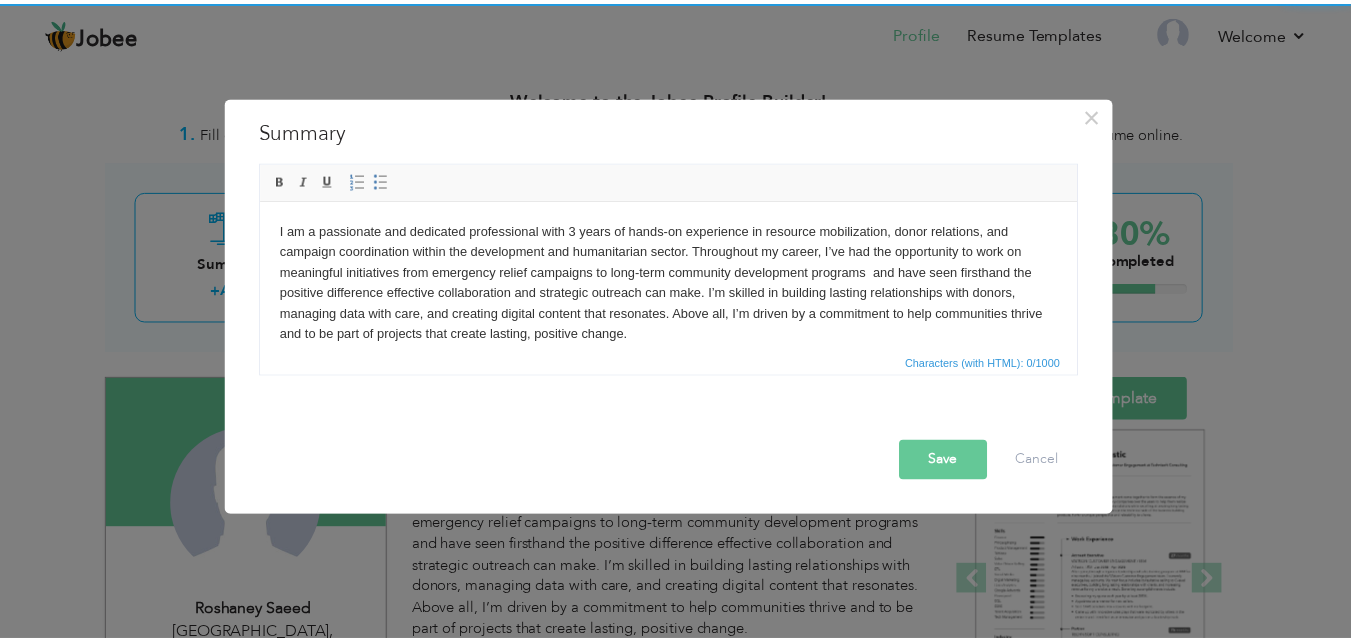 scroll, scrollTop: 0, scrollLeft: 0, axis: both 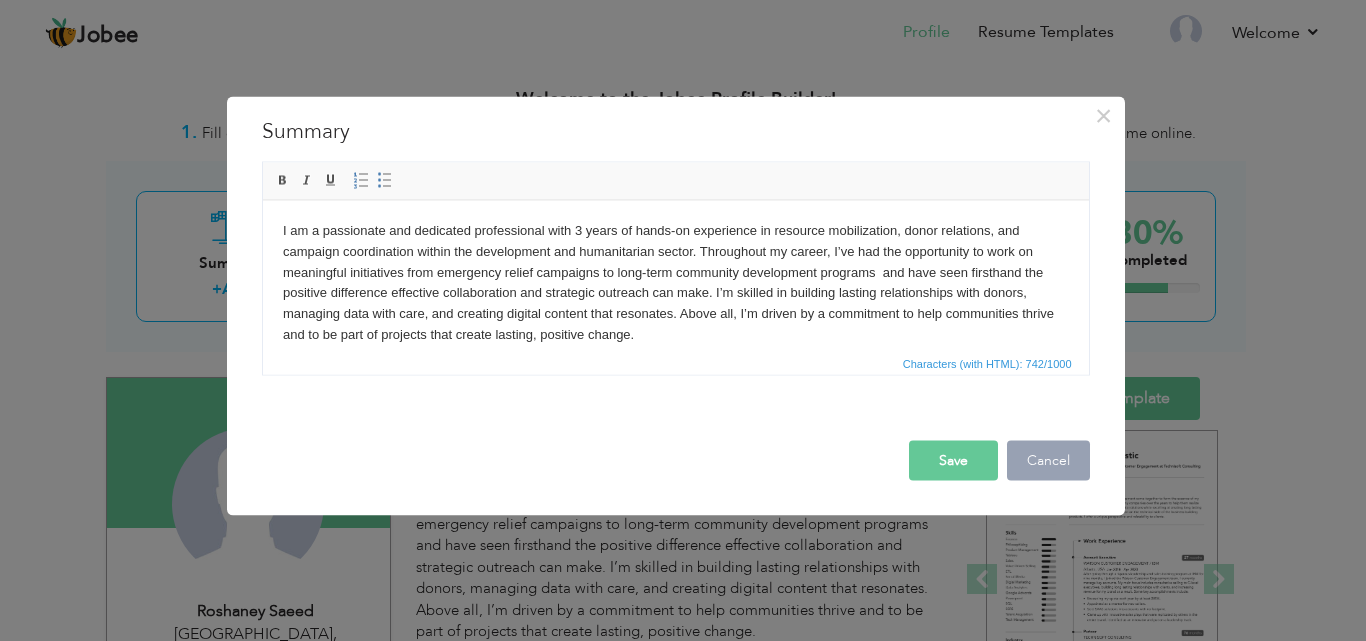 click on "Cancel" at bounding box center [1048, 460] 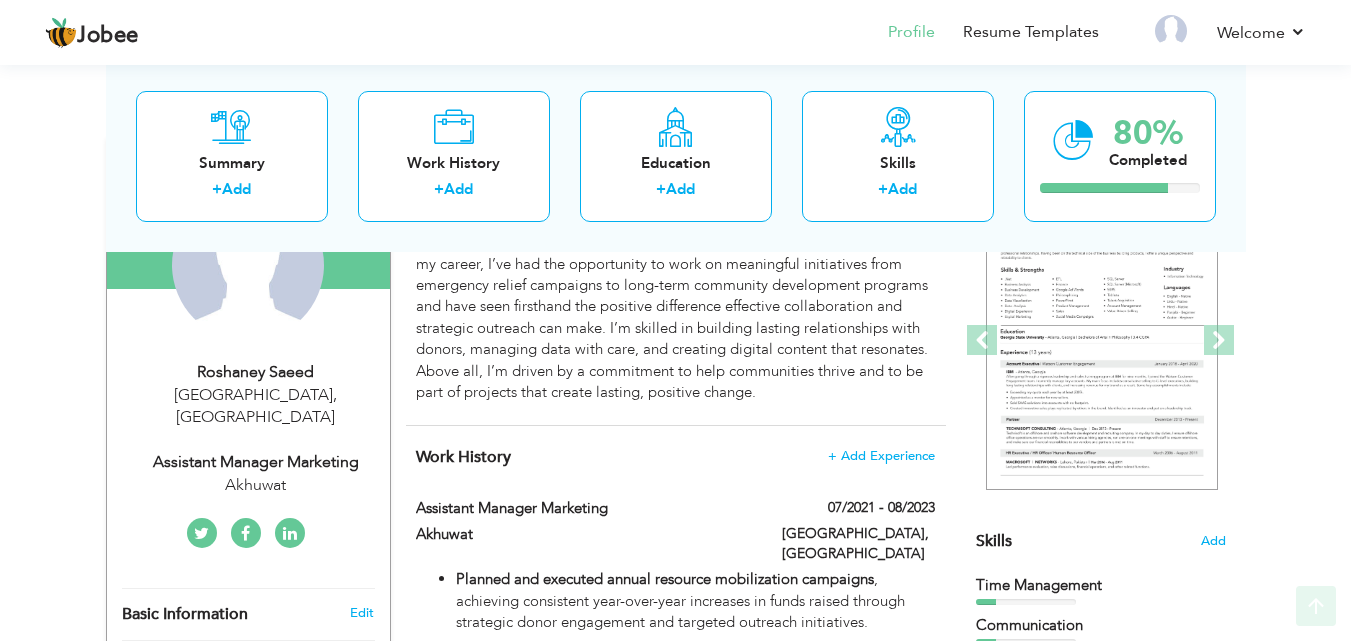 scroll, scrollTop: 264, scrollLeft: 0, axis: vertical 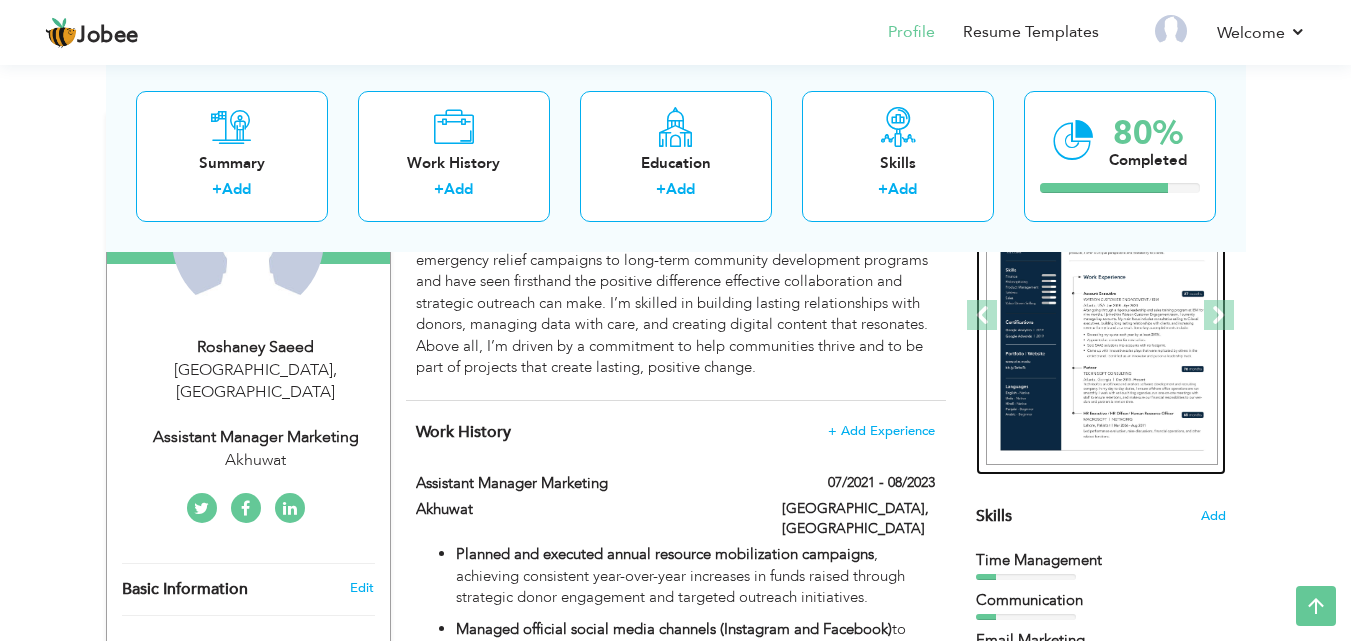 click at bounding box center (1102, 316) 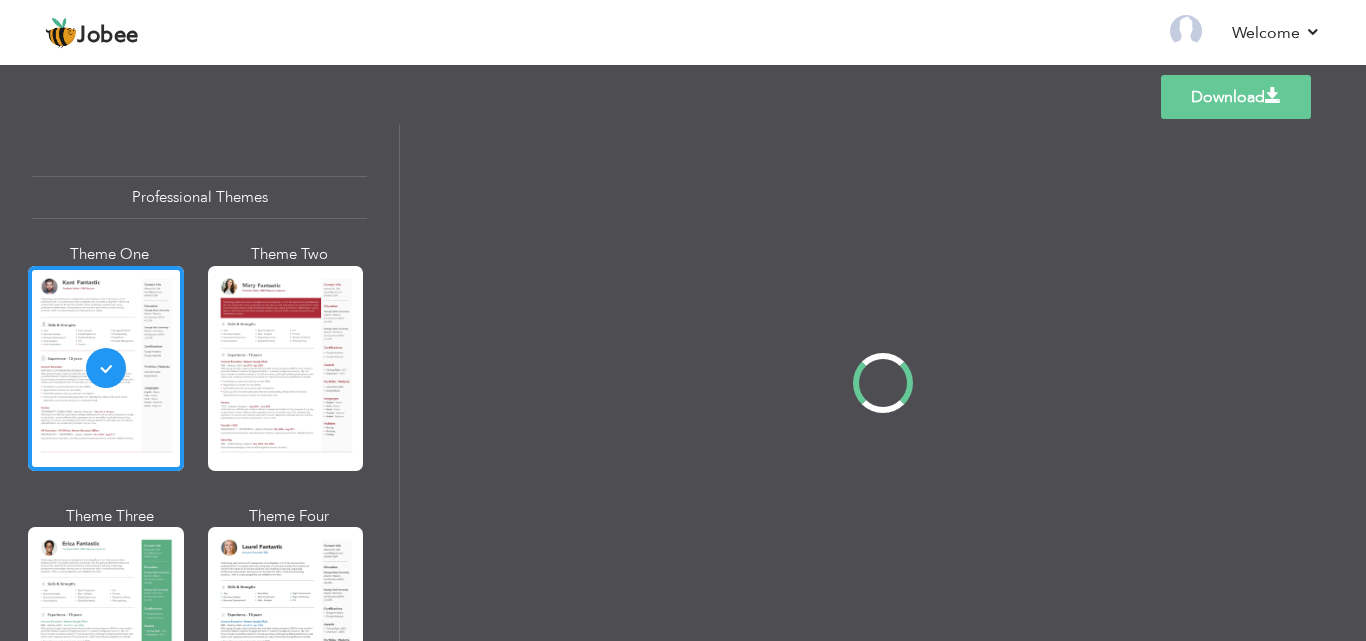 scroll, scrollTop: 0, scrollLeft: 0, axis: both 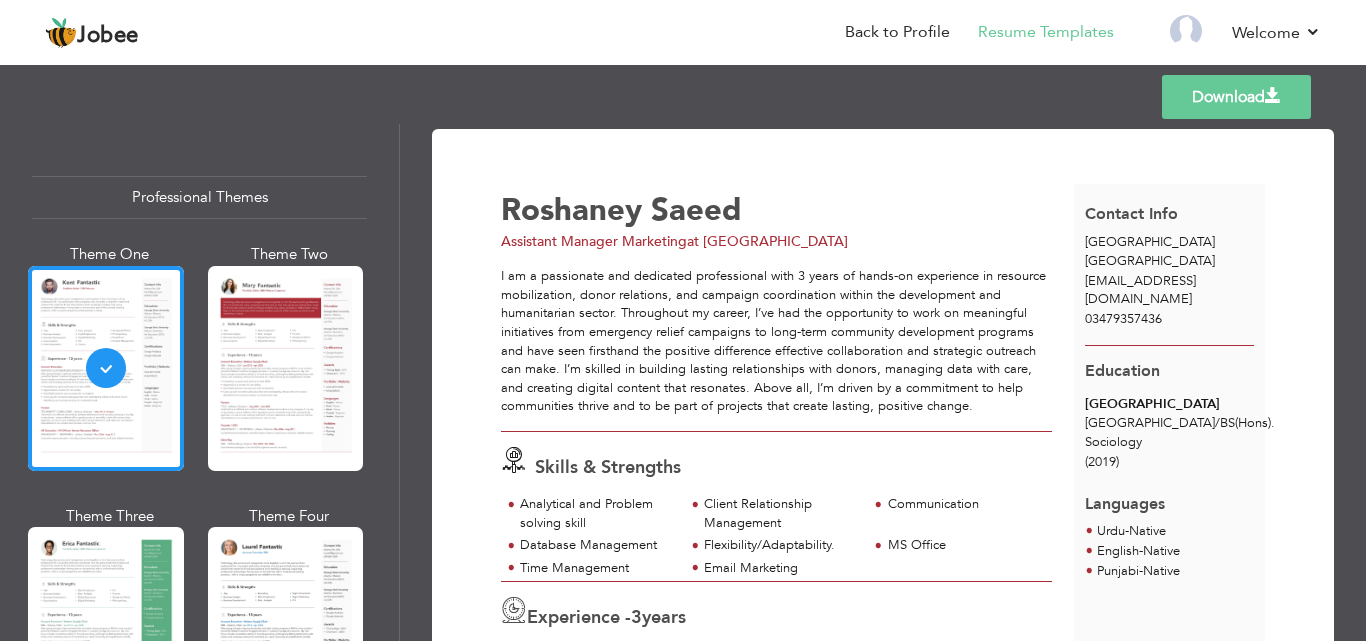 click on "Download" at bounding box center (1236, 97) 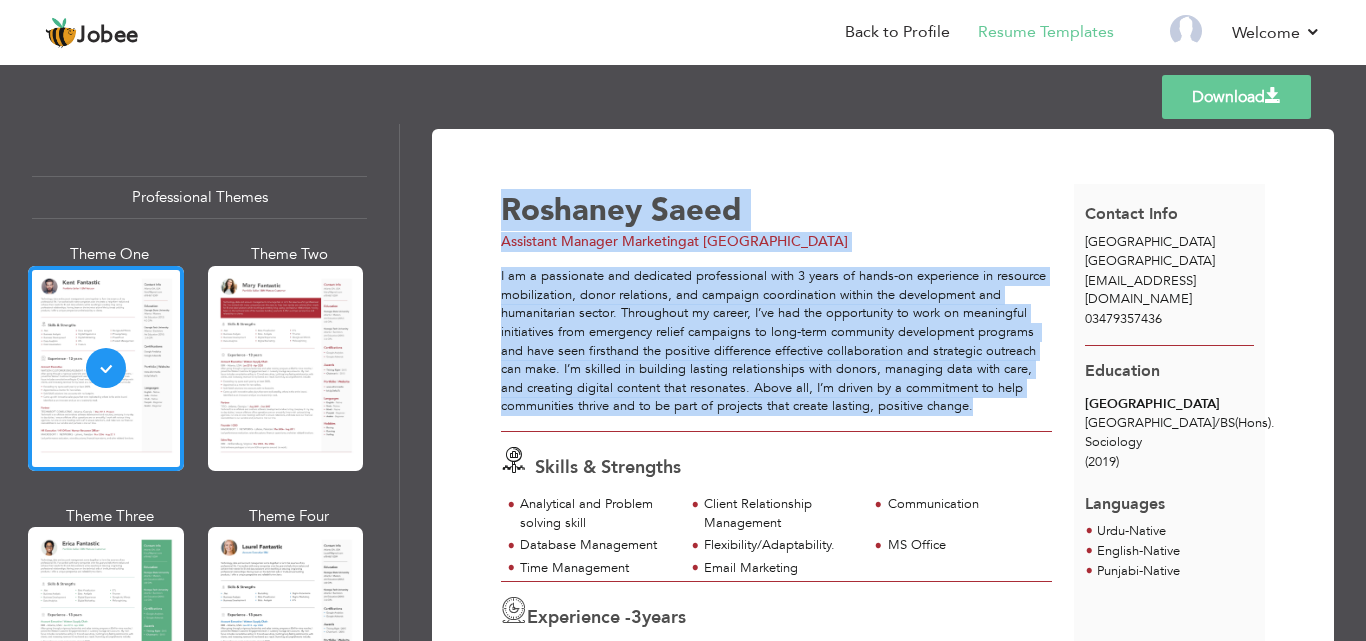 drag, startPoint x: 497, startPoint y: 275, endPoint x: 1026, endPoint y: 403, distance: 544.26556 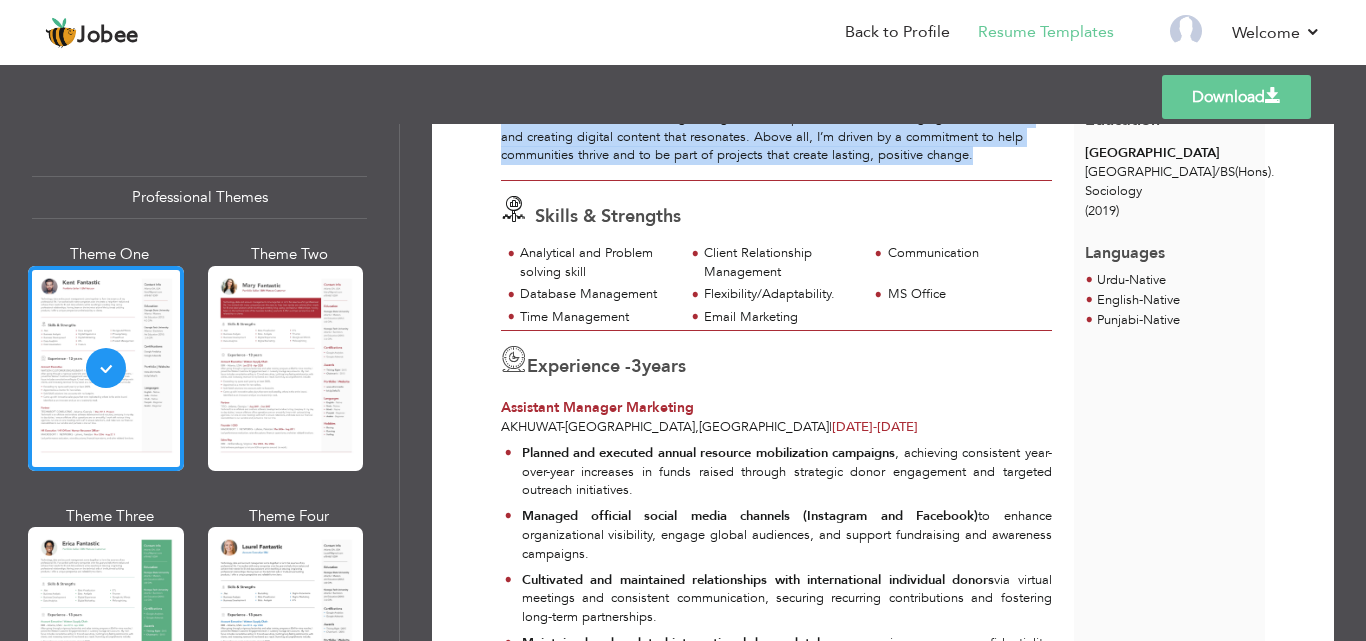 scroll, scrollTop: 430, scrollLeft: 0, axis: vertical 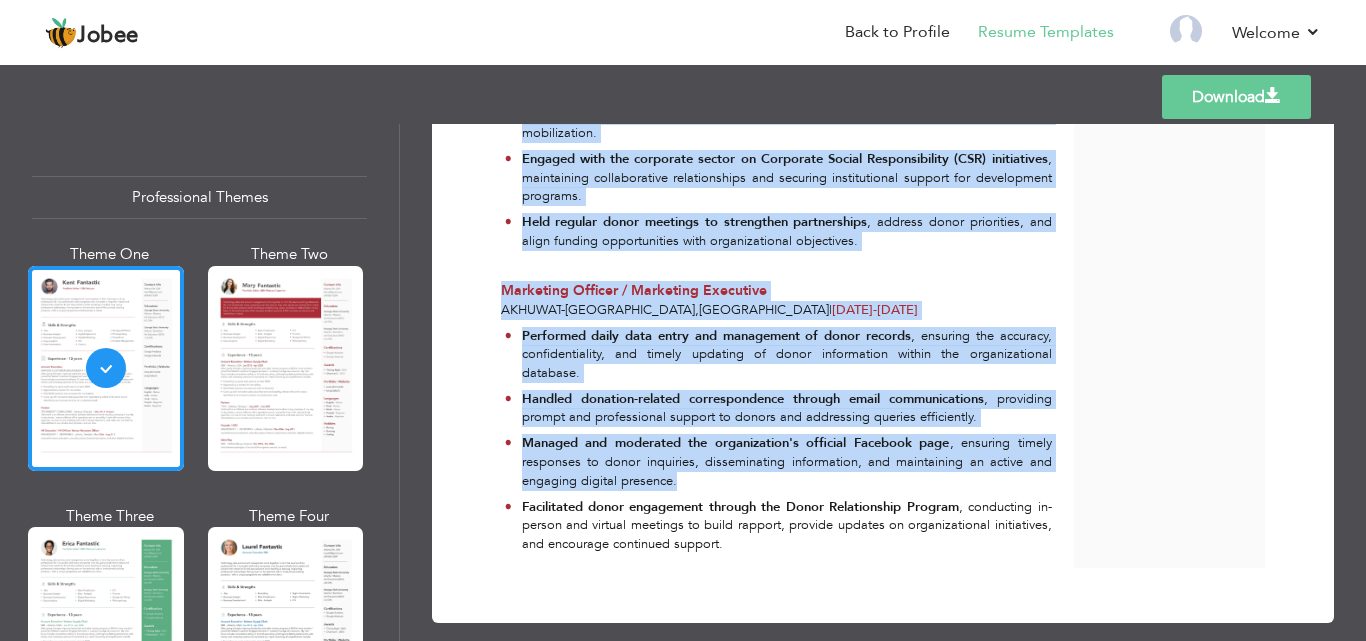 drag, startPoint x: 502, startPoint y: 223, endPoint x: 972, endPoint y: 555, distance: 575.4338 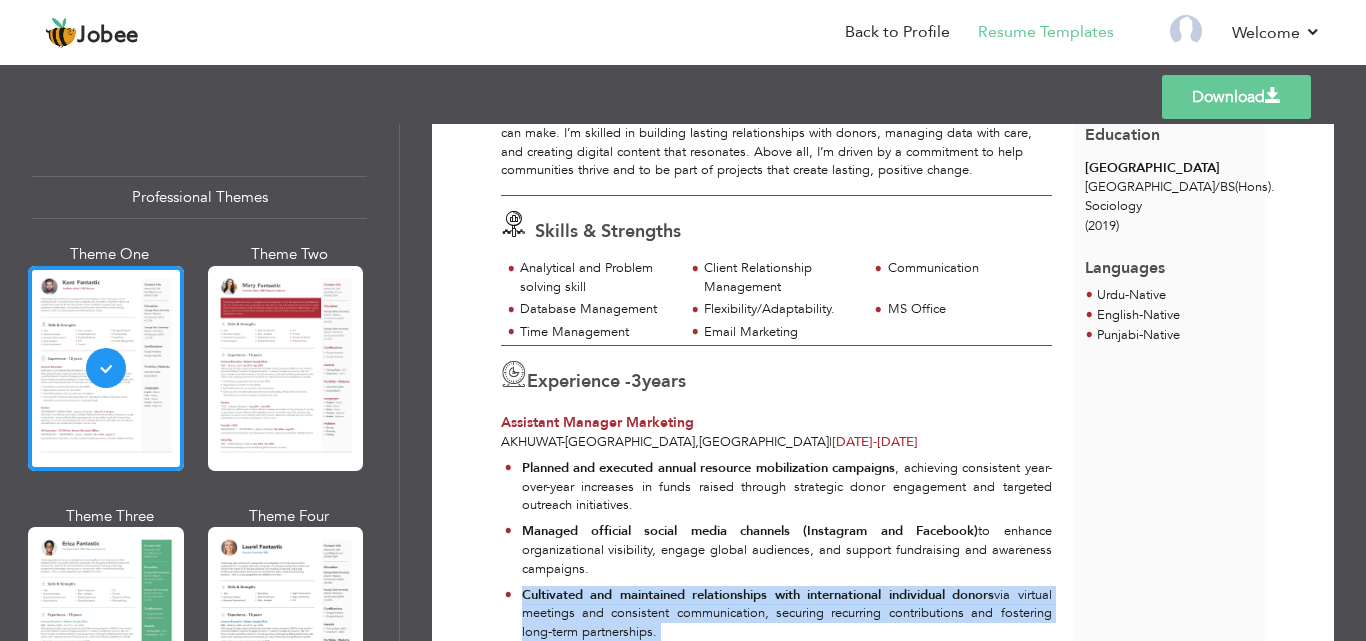 scroll, scrollTop: 287, scrollLeft: 0, axis: vertical 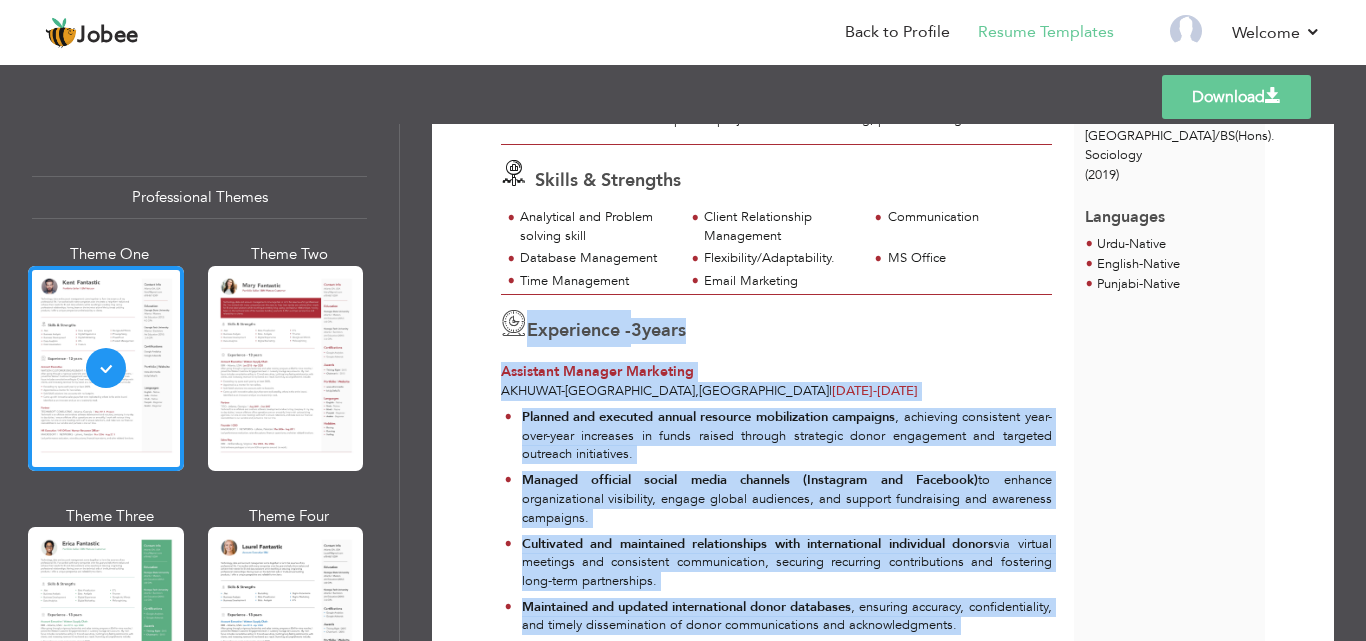 drag, startPoint x: 796, startPoint y: 549, endPoint x: 515, endPoint y: 319, distance: 363.1267 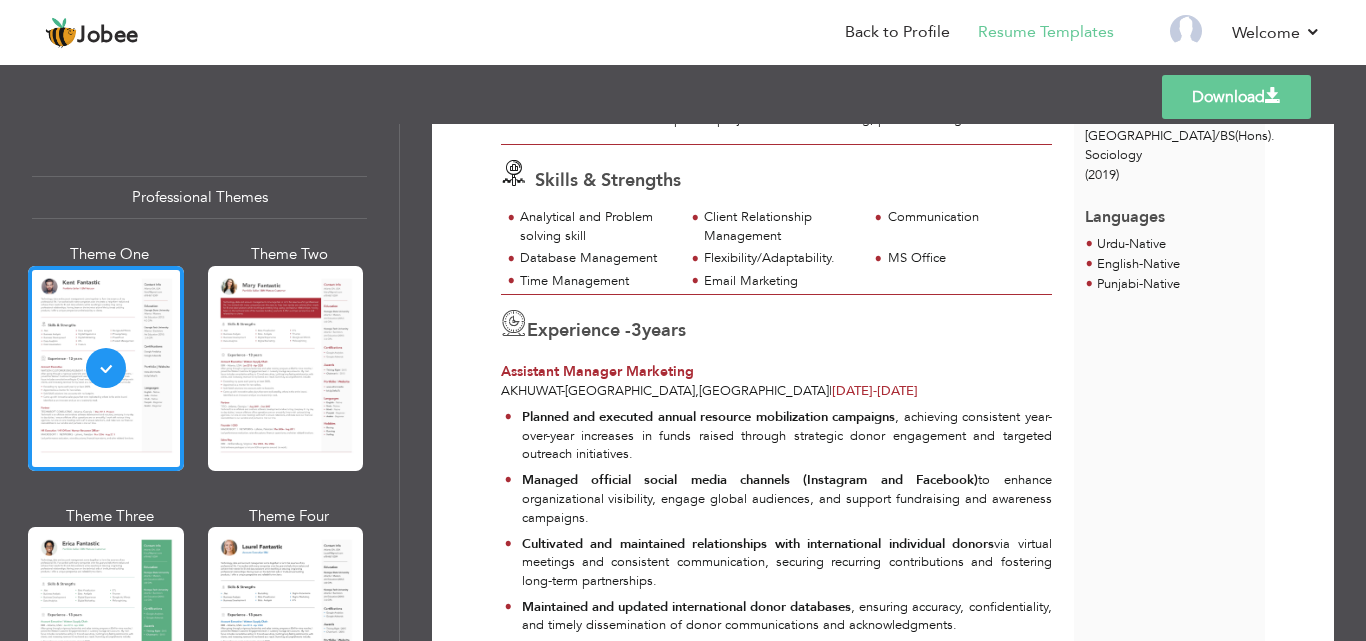 click on "Assistant Manager Marketing" at bounding box center (597, 371) 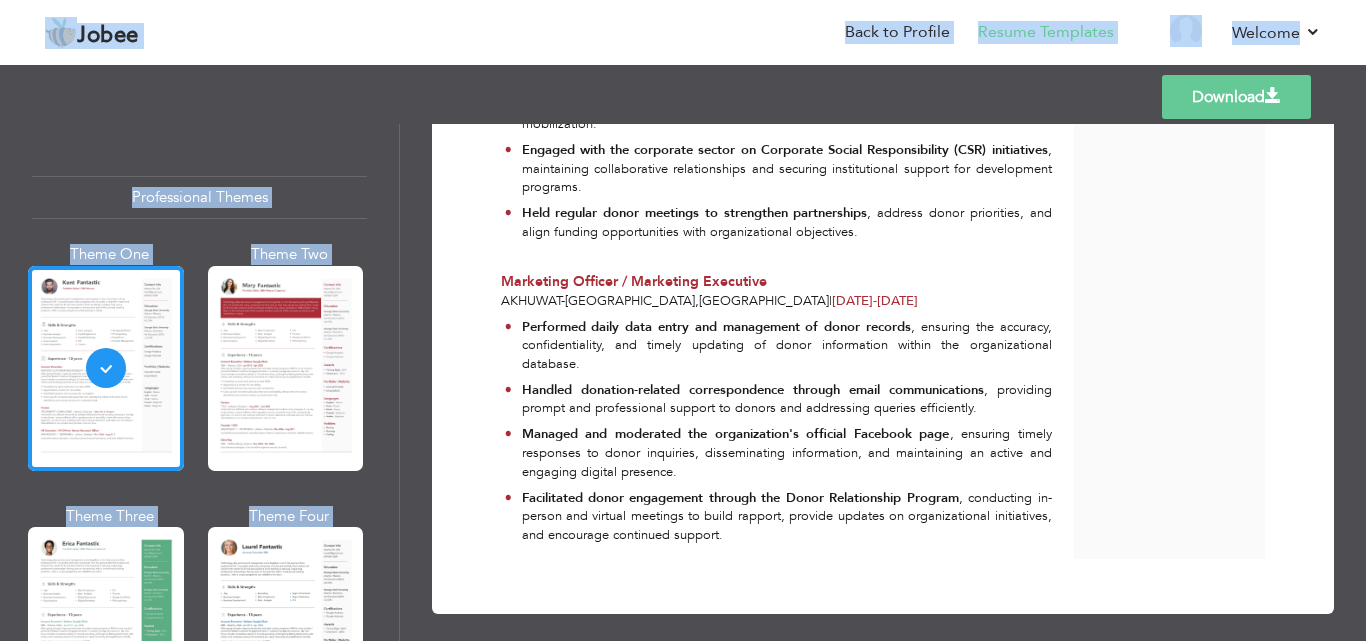 scroll, scrollTop: 1082, scrollLeft: 0, axis: vertical 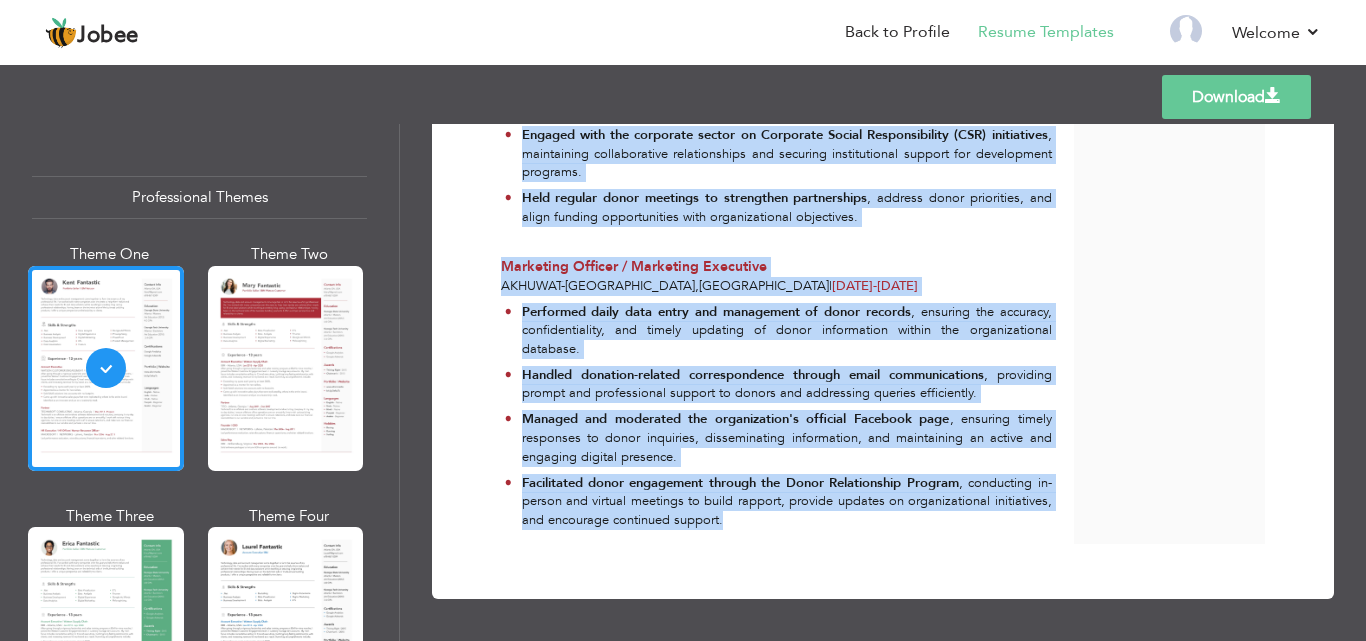 drag, startPoint x: 502, startPoint y: 367, endPoint x: 860, endPoint y: 524, distance: 390.91302 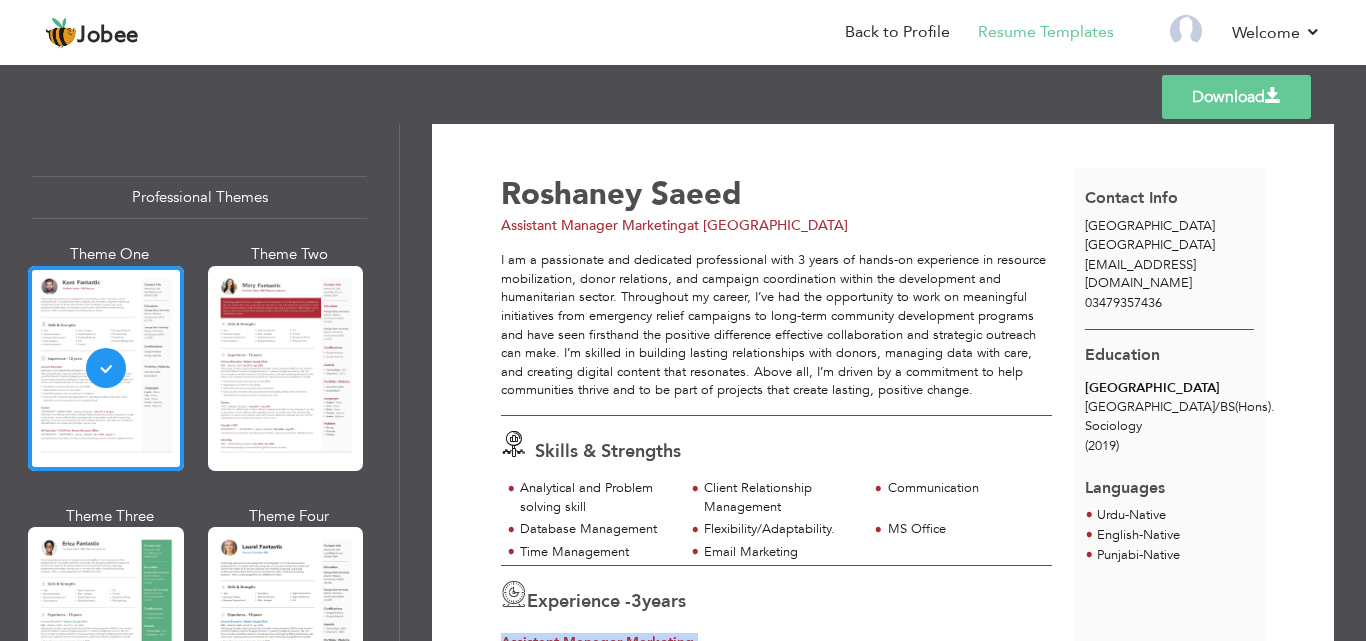 scroll, scrollTop: 0, scrollLeft: 0, axis: both 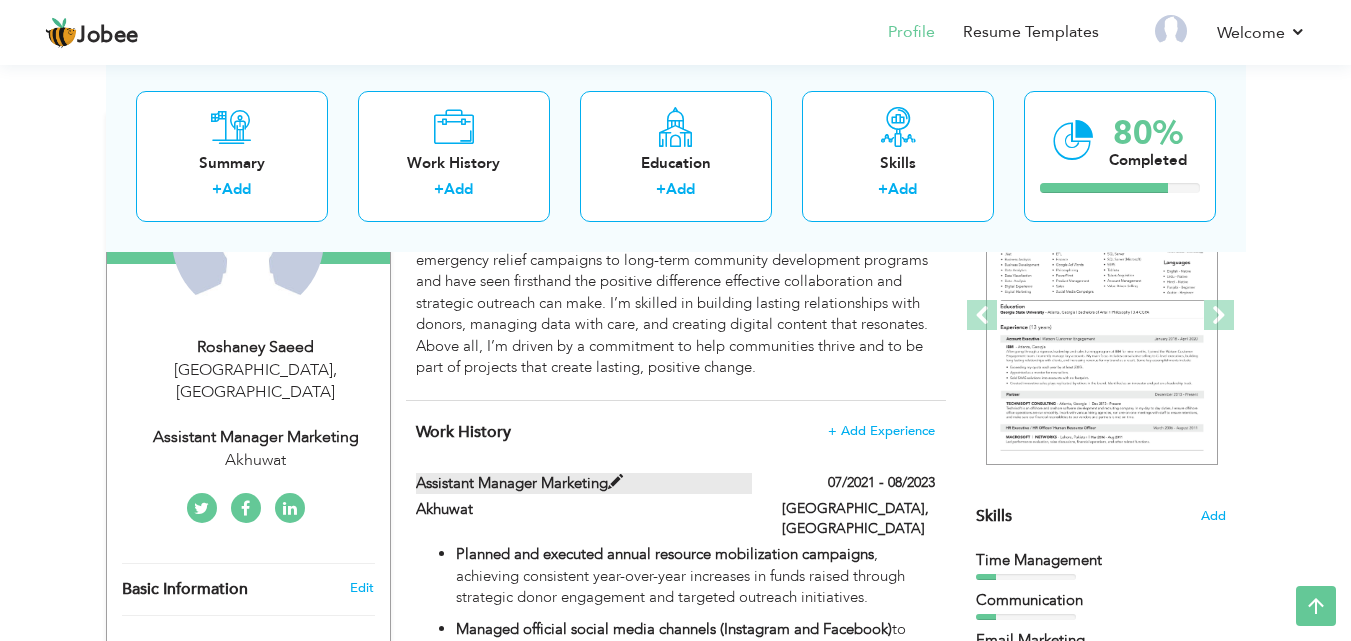 click at bounding box center [615, 482] 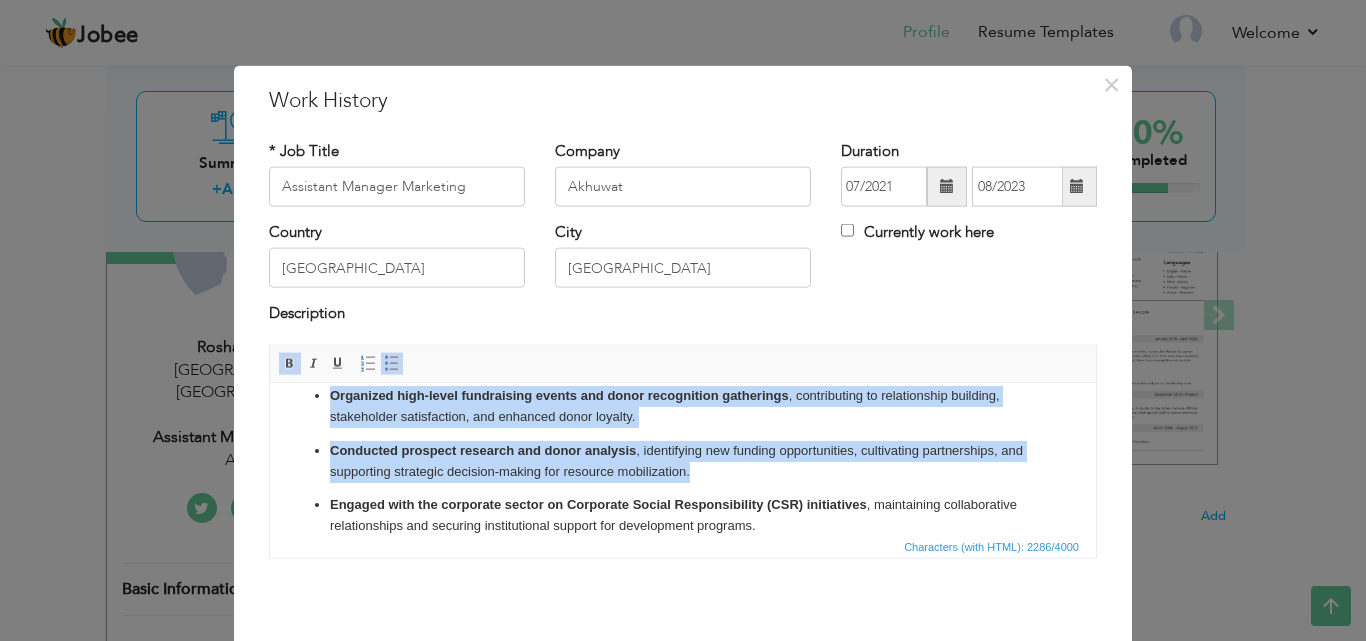 scroll, scrollTop: 478, scrollLeft: 0, axis: vertical 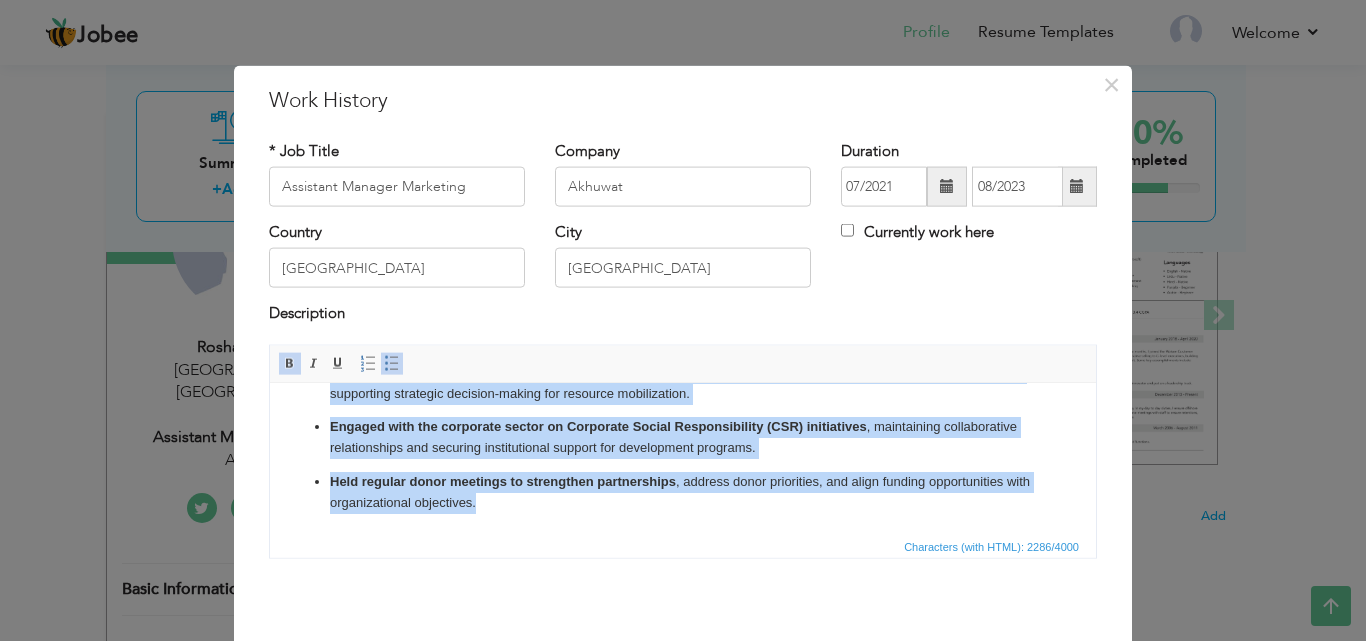 drag, startPoint x: 310, startPoint y: 418, endPoint x: 881, endPoint y: 615, distance: 604.02814 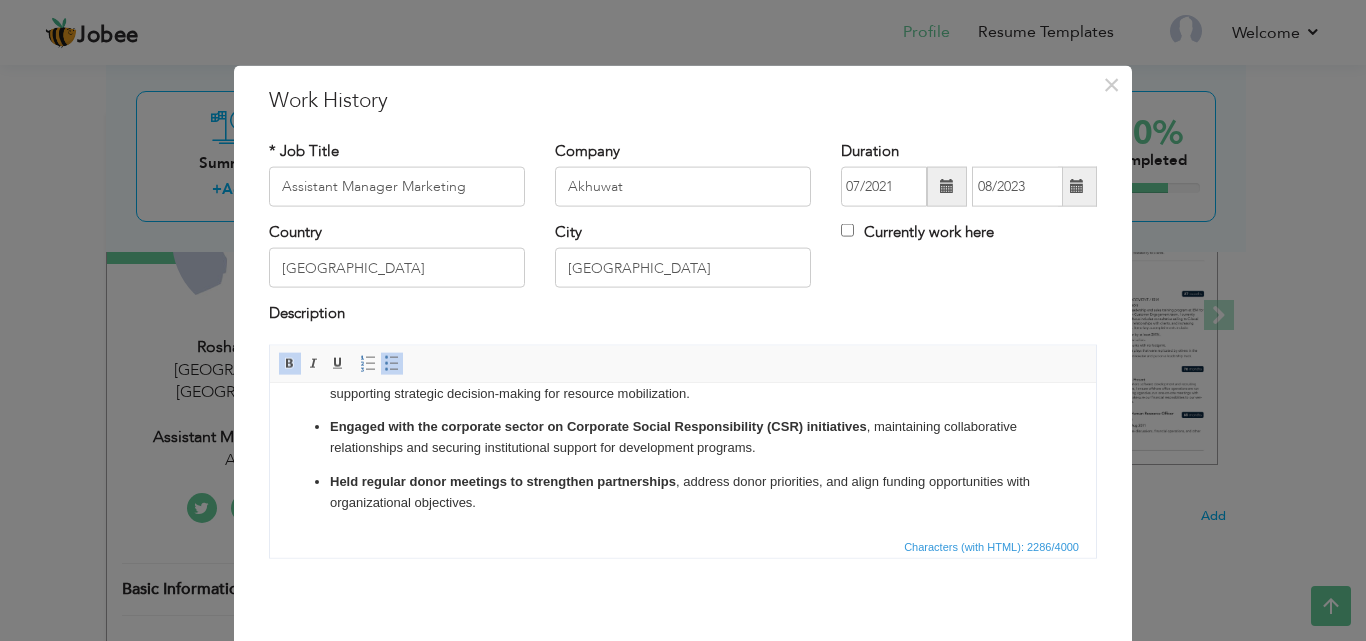 scroll, scrollTop: 0, scrollLeft: 0, axis: both 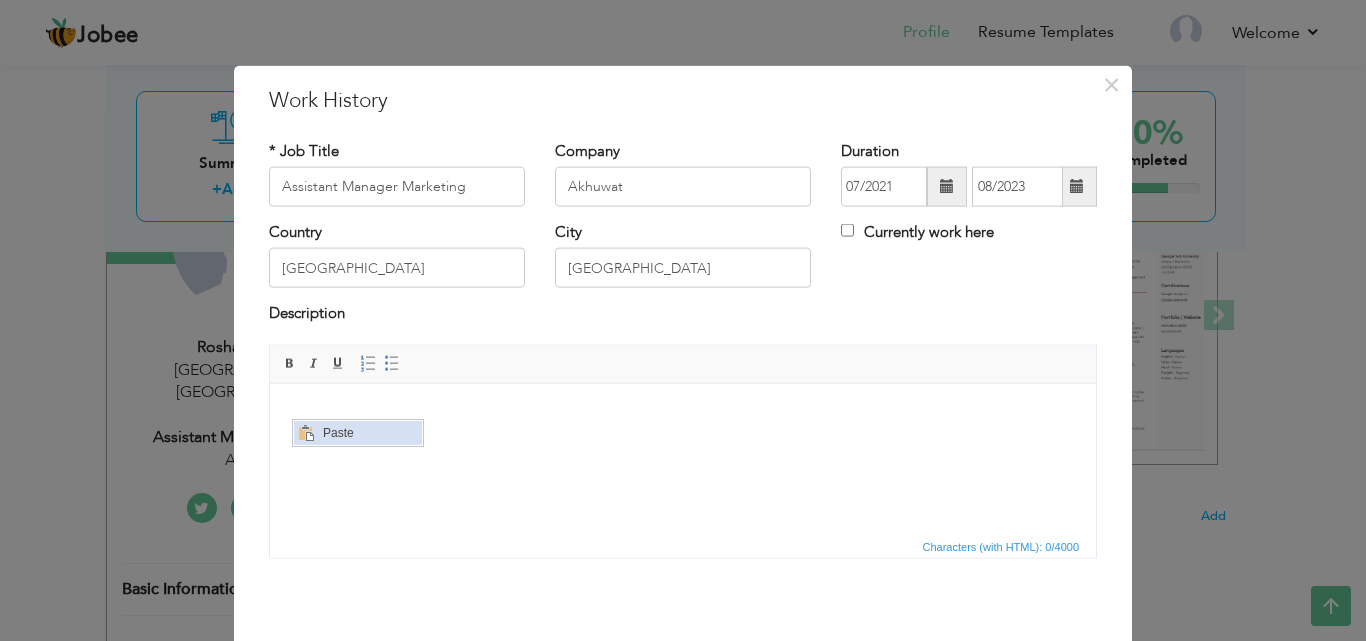 click on "Paste" at bounding box center (369, 433) 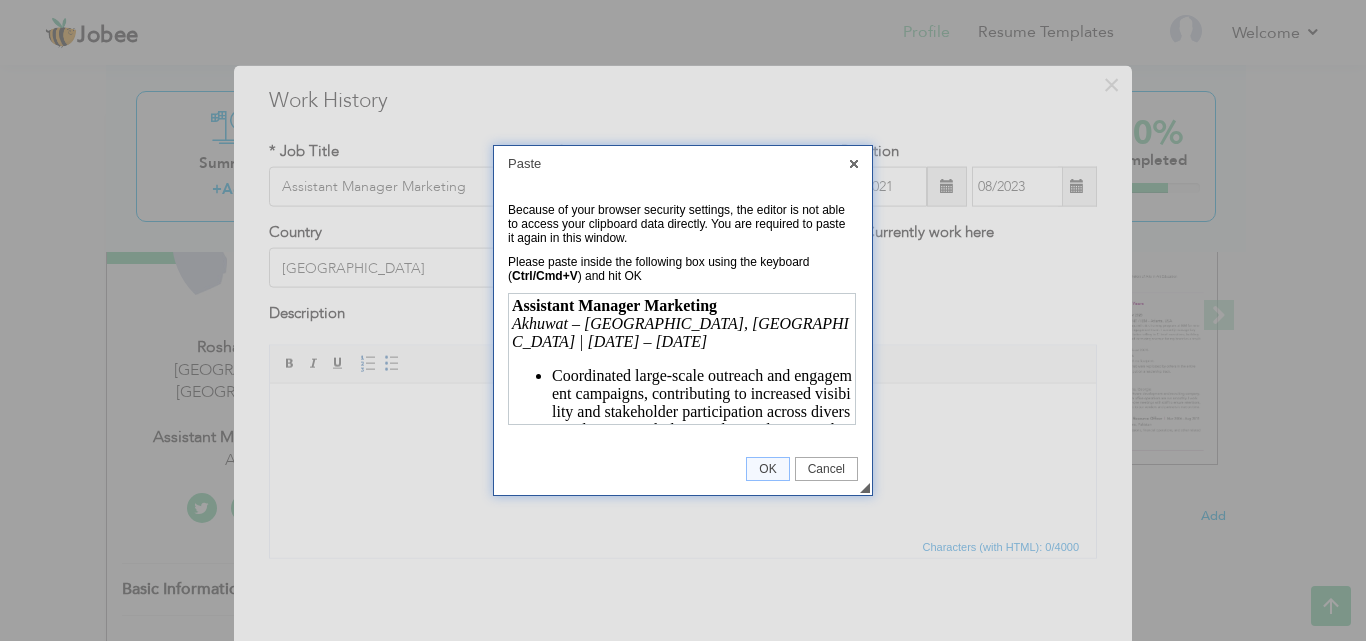 scroll, scrollTop: 0, scrollLeft: 0, axis: both 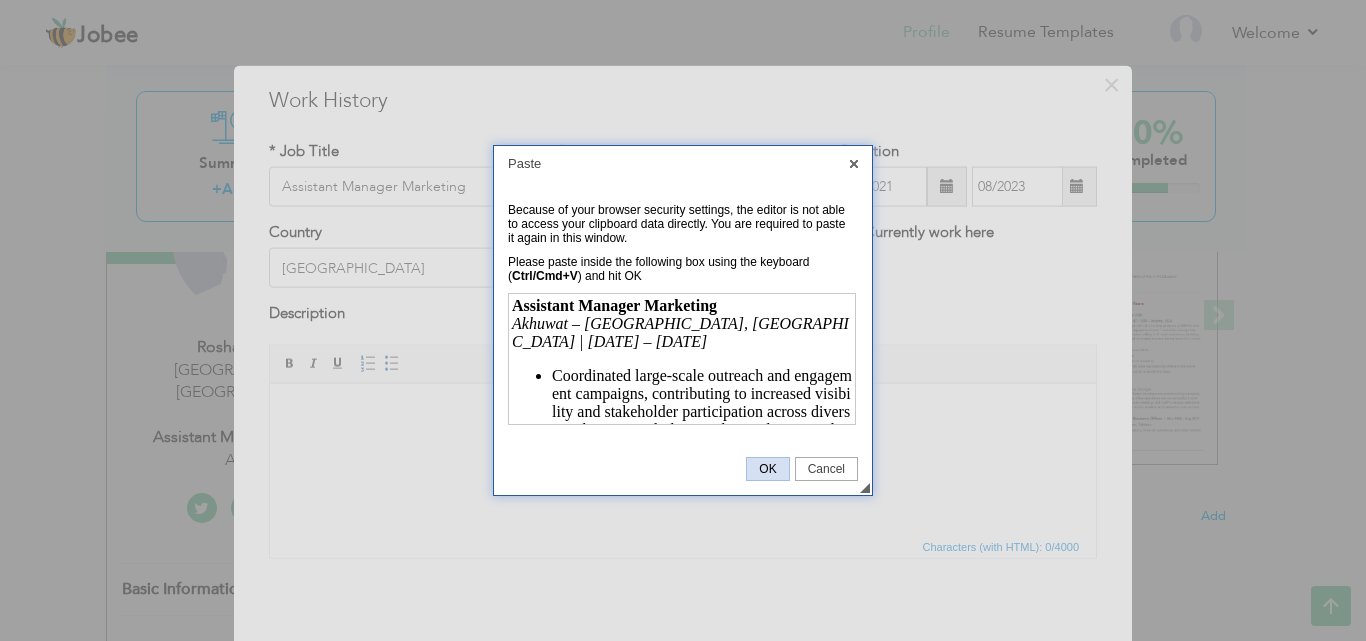 click on "OK" at bounding box center (767, 469) 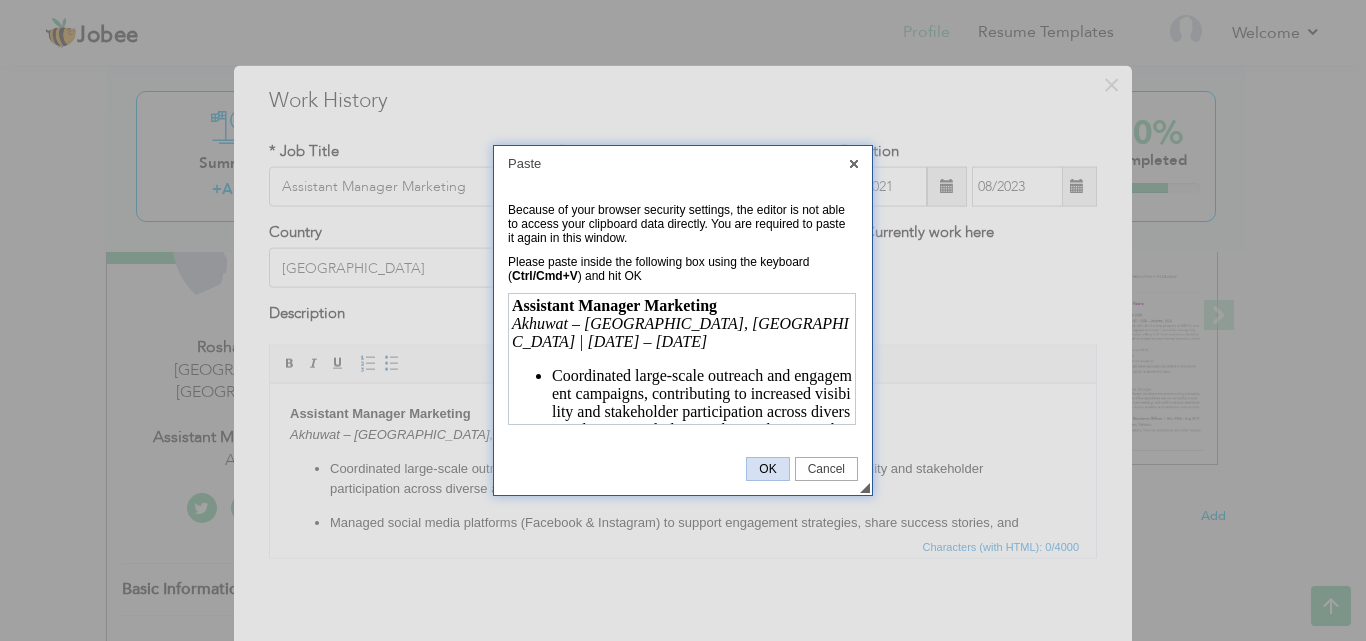 scroll, scrollTop: 508, scrollLeft: 0, axis: vertical 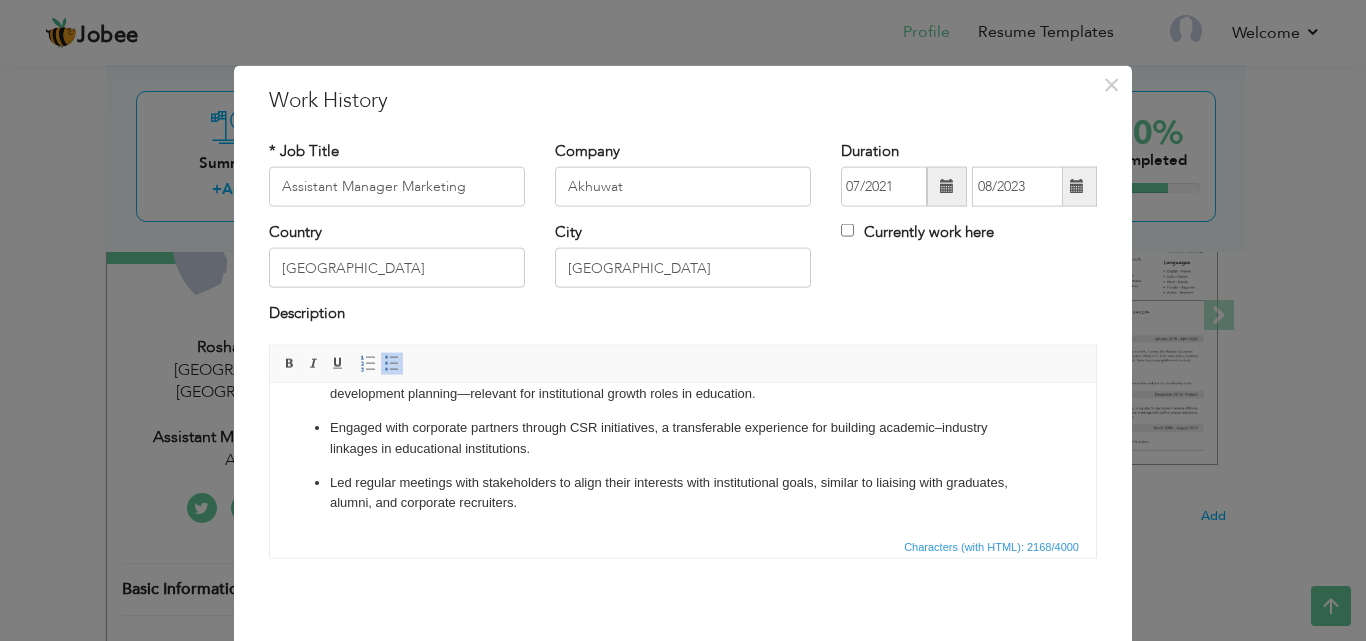 click on "Led regular meetings with stakeholders to align their interests with institutional goals, similar to liaising with graduates, alumni, and corporate recruiters." at bounding box center (683, 493) 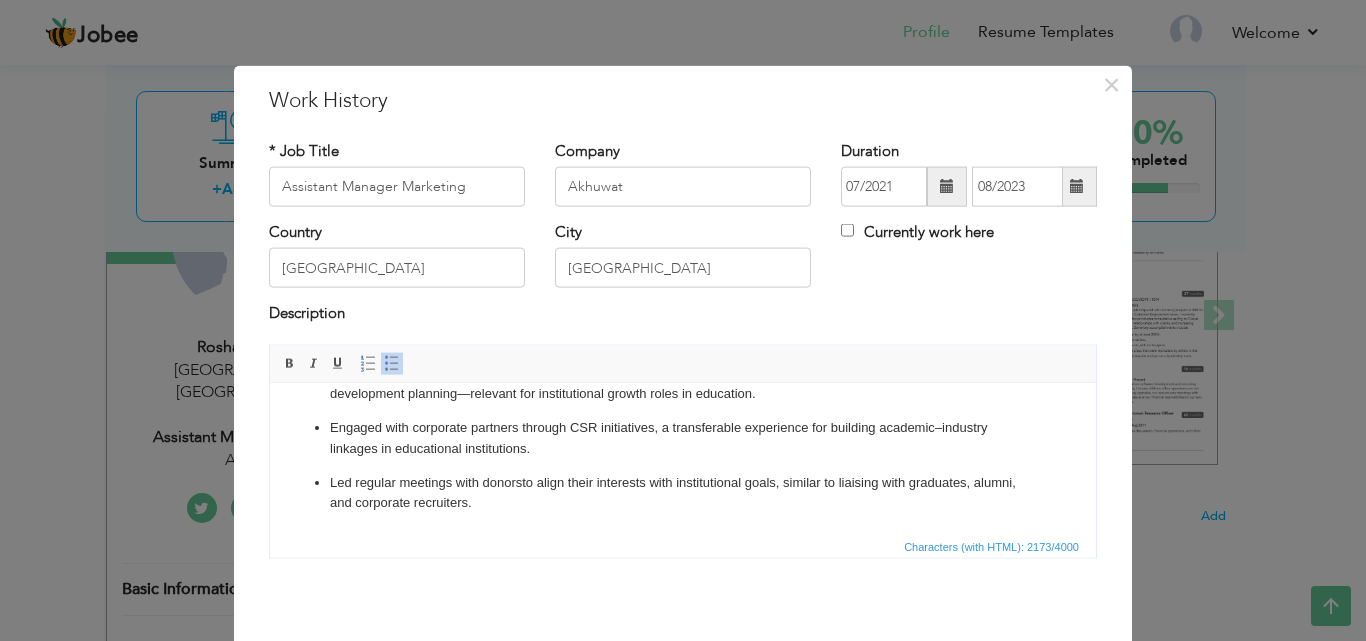 click on "Coordinated large-scale outreach and engagement campaigns, contributing to increased visibility and stakeholder participation across diverse audiences, including students, alumni, and institutional donors. Managed social media platforms (Facebook & Instagram) to support engagement strategies, share success stories, and promote campaigns aligned with educational development goals. Built and maintained long-term relationships with individual and institutional donors, ensuring regular communication, updates on program outcomes, and ongoing involvement. Maintained and updated donor records with a focus on data accuracy, confidentiality, and timely acknowledgment—skills transferable to student and graduate record management. Supported time-sensitive campaigns such as COVID-19 and Flood Relief through rapid coordination, digital communication, and stakeholder mobilization. Authored engaging website content to promote educational and community development initiatives, helping boost outreach and support." 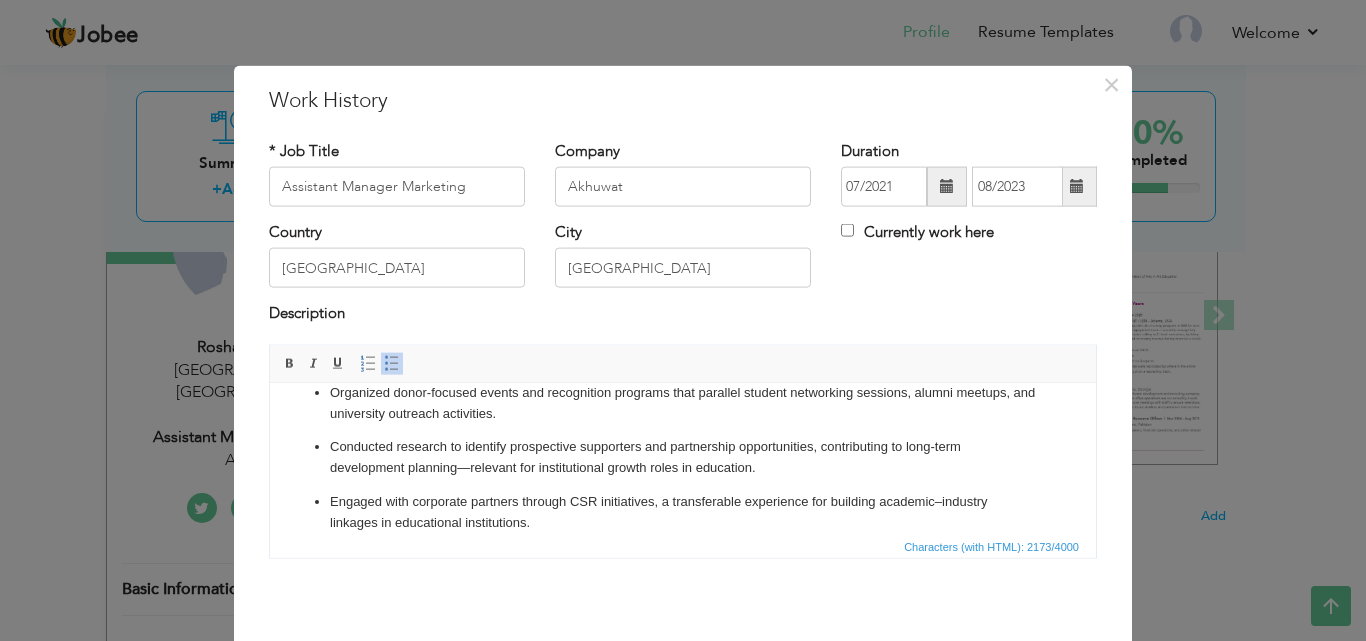 scroll, scrollTop: 424, scrollLeft: 0, axis: vertical 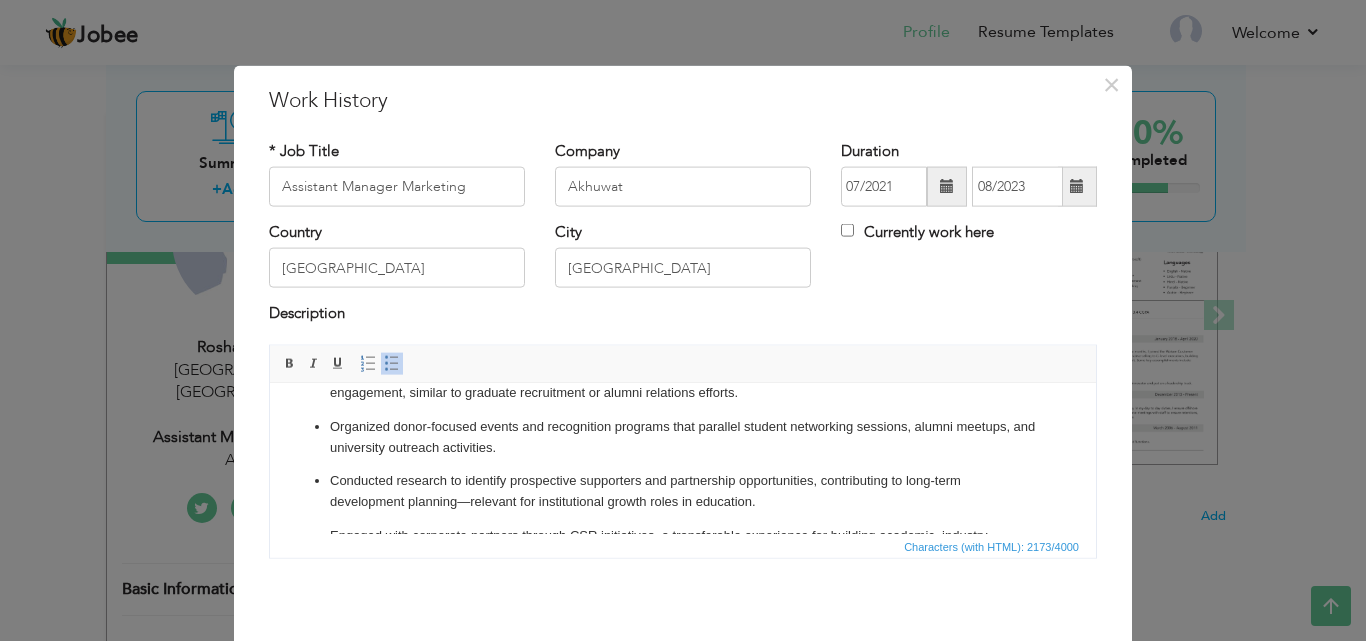 click on "Organized donor-focused events and recognition programs that parallel student networking sessions, alumni meetups, and university outreach activities." at bounding box center (683, 437) 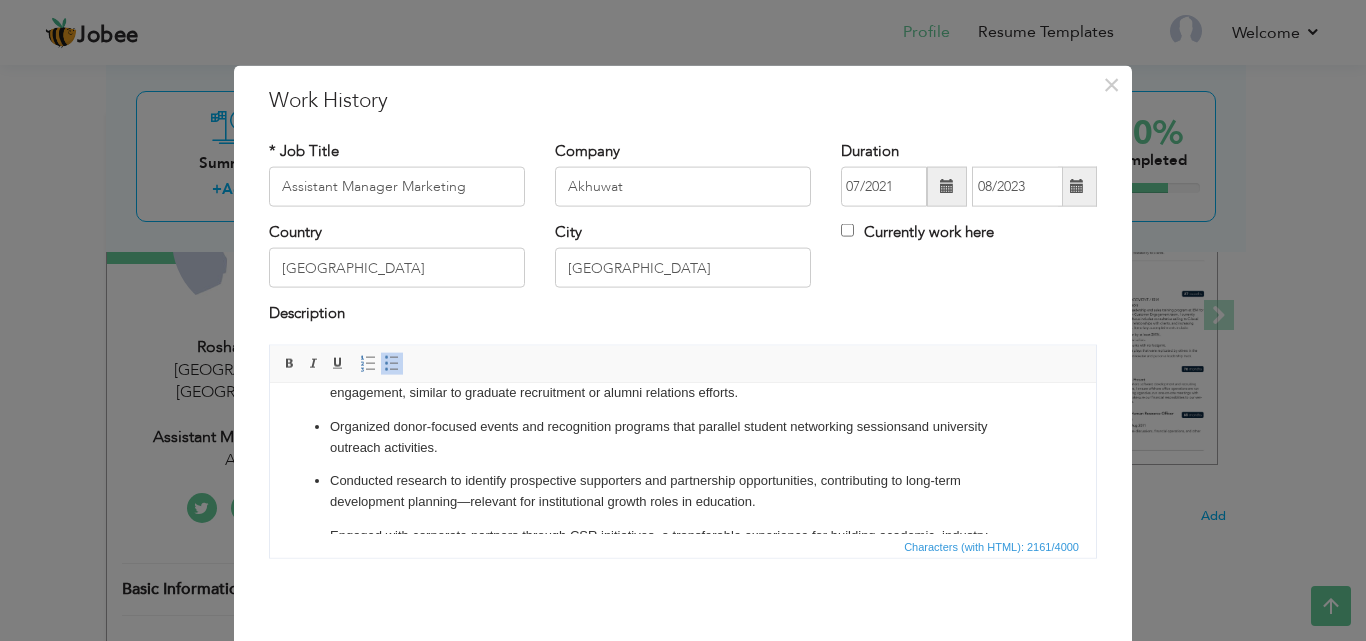 scroll, scrollTop: 404, scrollLeft: 0, axis: vertical 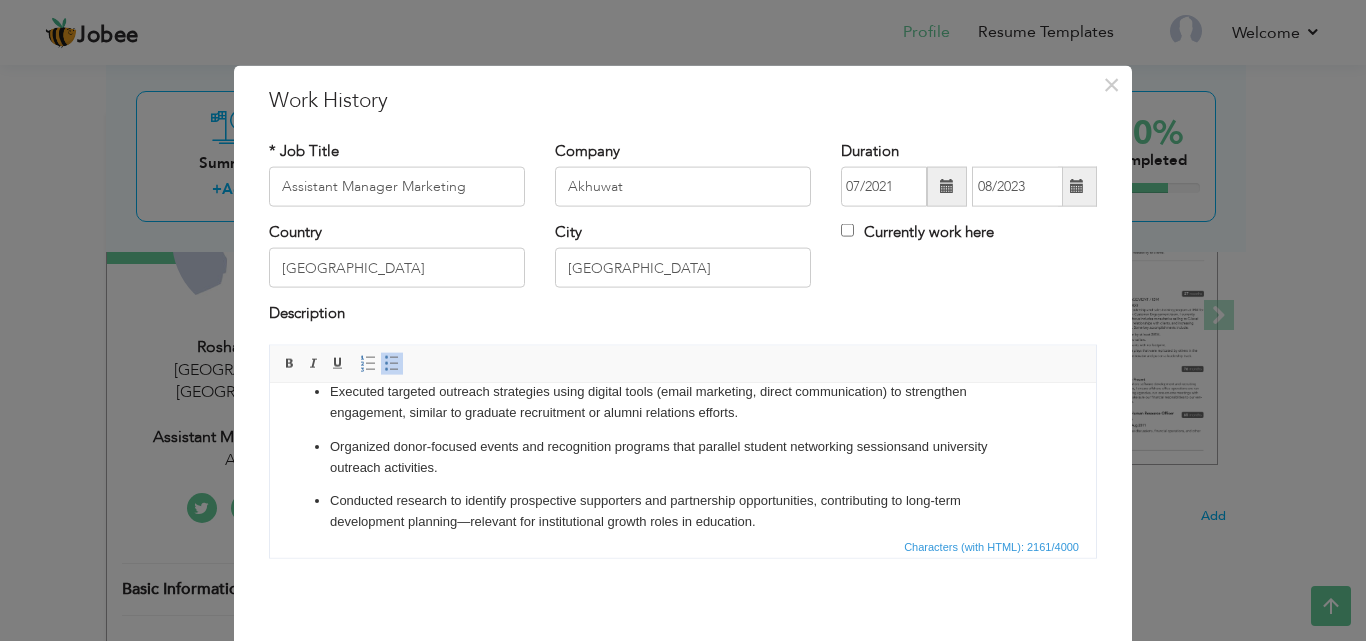 click on "Executed targeted outreach strategies using digital tools (email marketing, direct communication) to strengthen engagement, similar to graduate recruitment or alumni relations efforts." at bounding box center [683, 402] 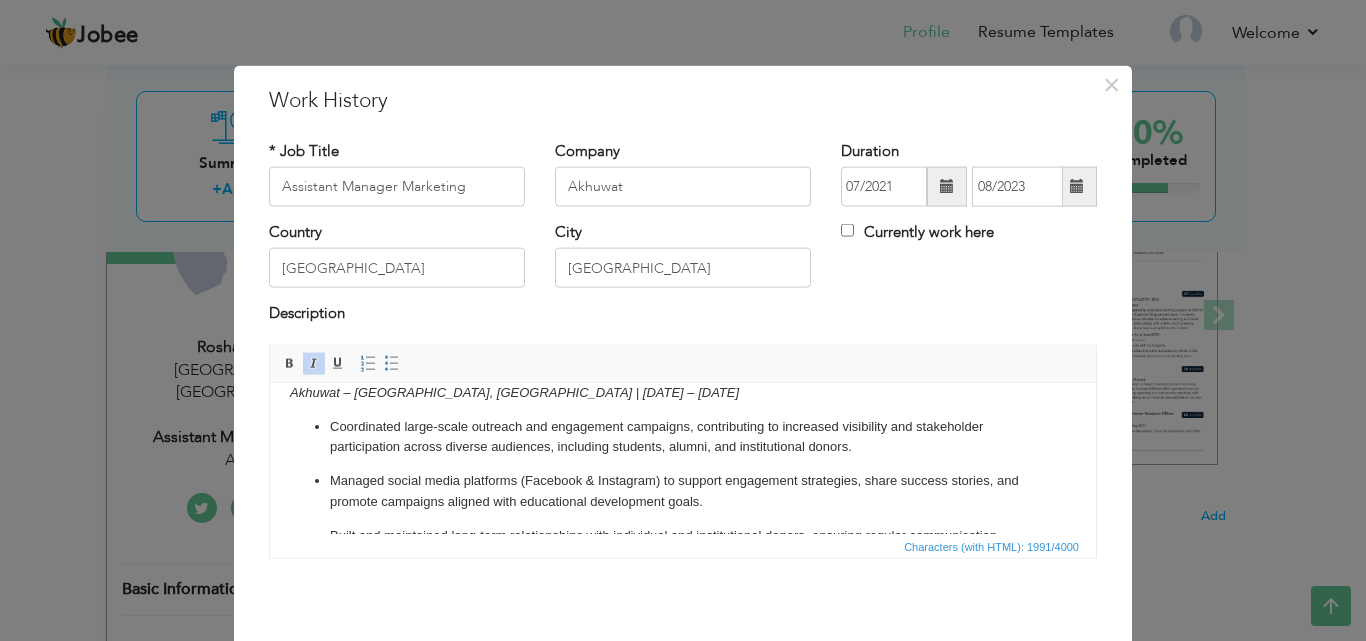 scroll, scrollTop: 22, scrollLeft: 0, axis: vertical 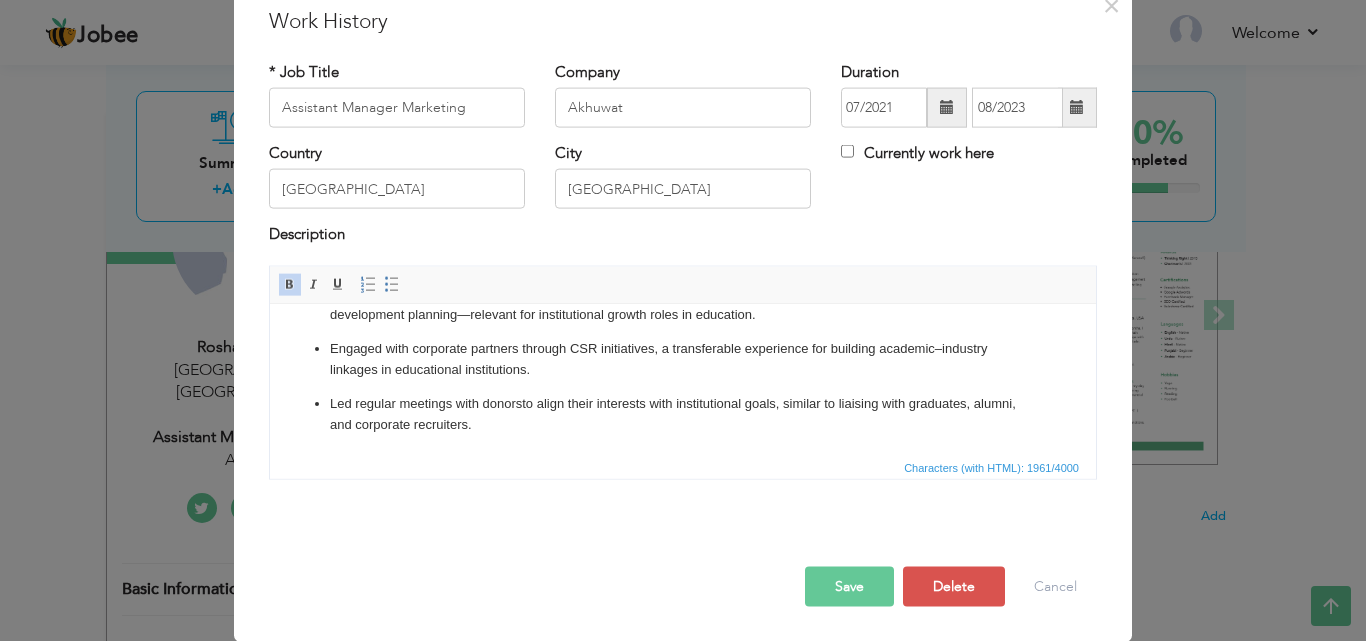 click on "Save" at bounding box center (849, 586) 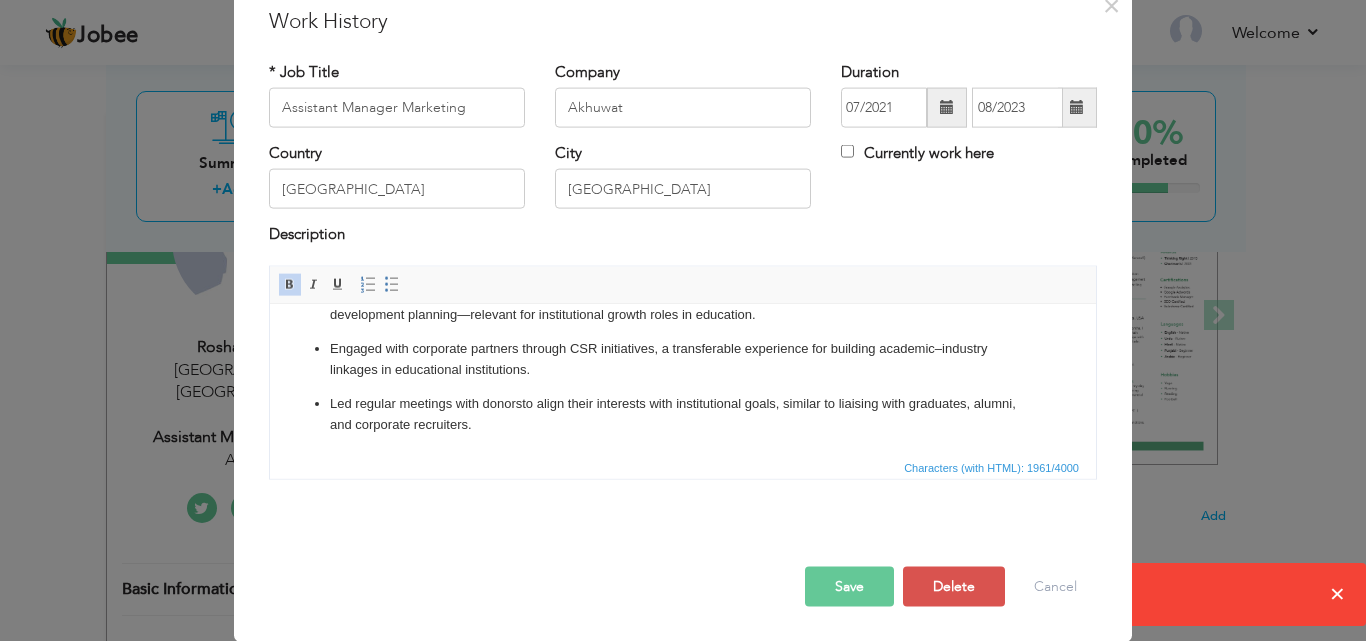 click on "Save" at bounding box center (849, 586) 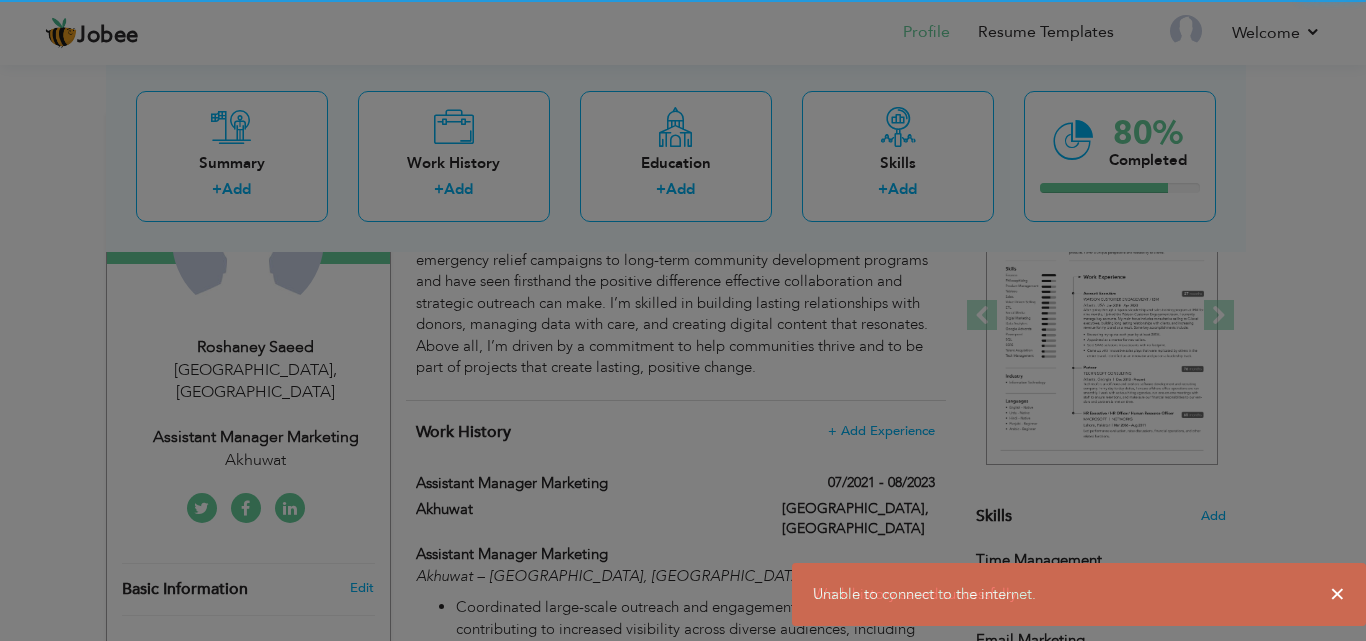scroll, scrollTop: 0, scrollLeft: 0, axis: both 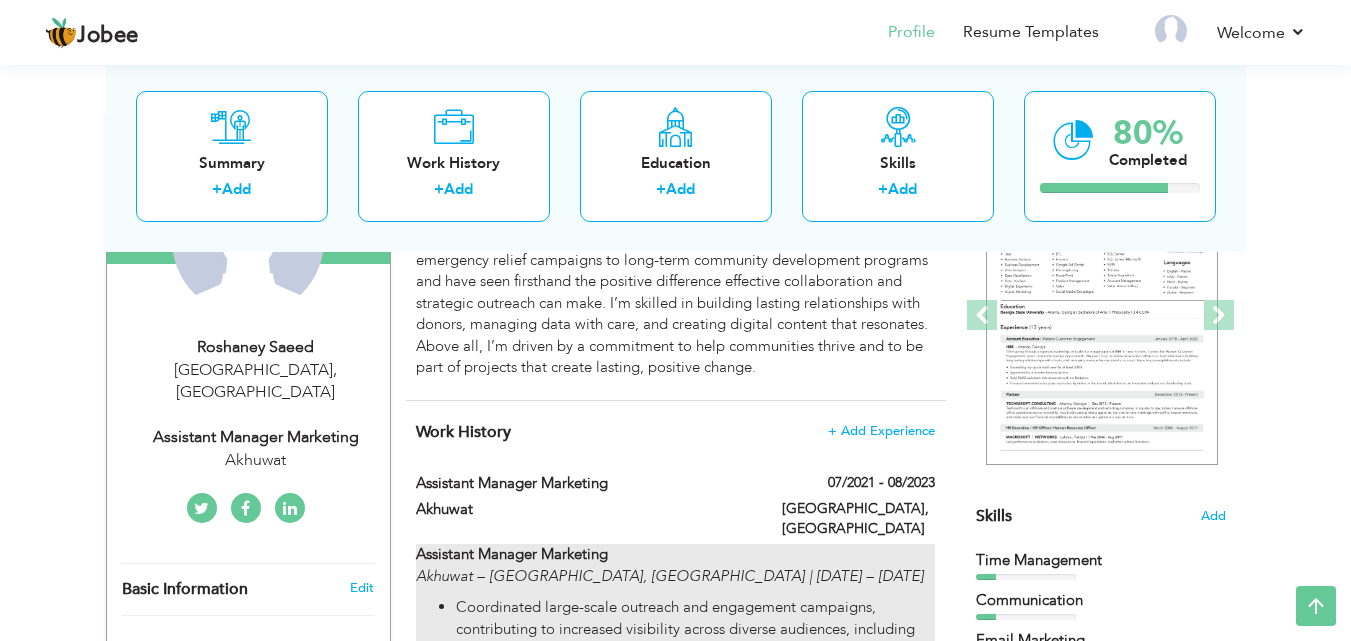 click on "Assistant Manager Marketing" at bounding box center (512, 554) 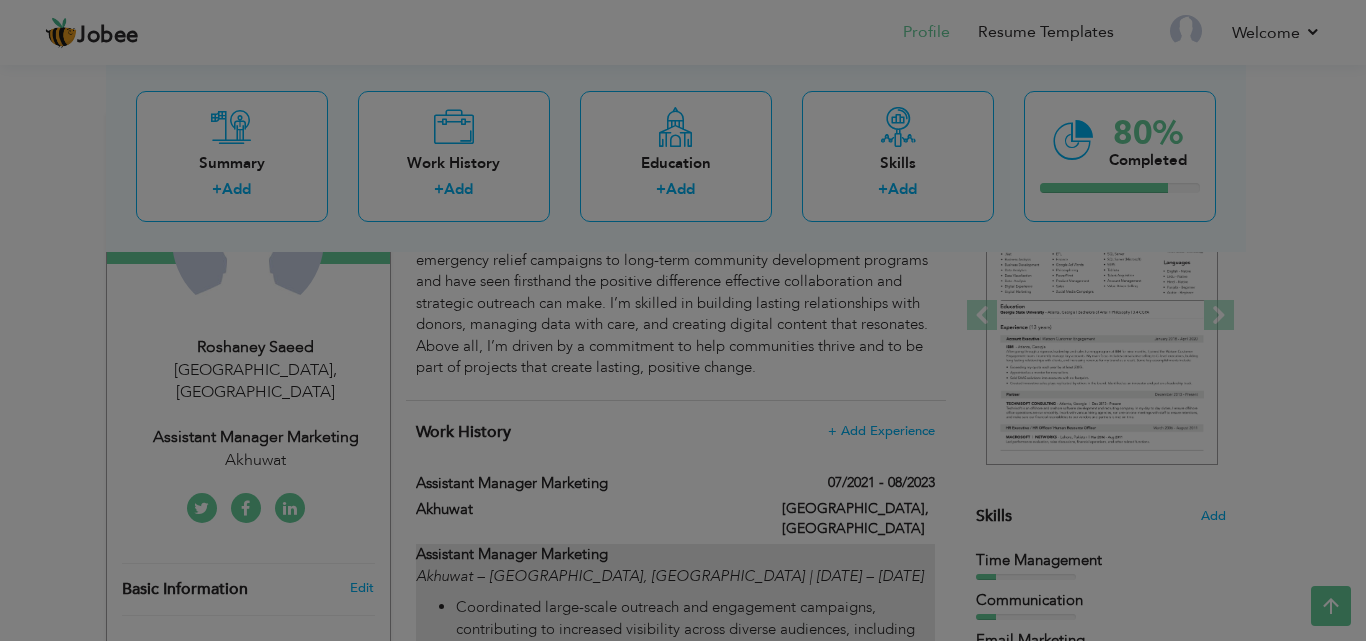 scroll, scrollTop: 0, scrollLeft: 0, axis: both 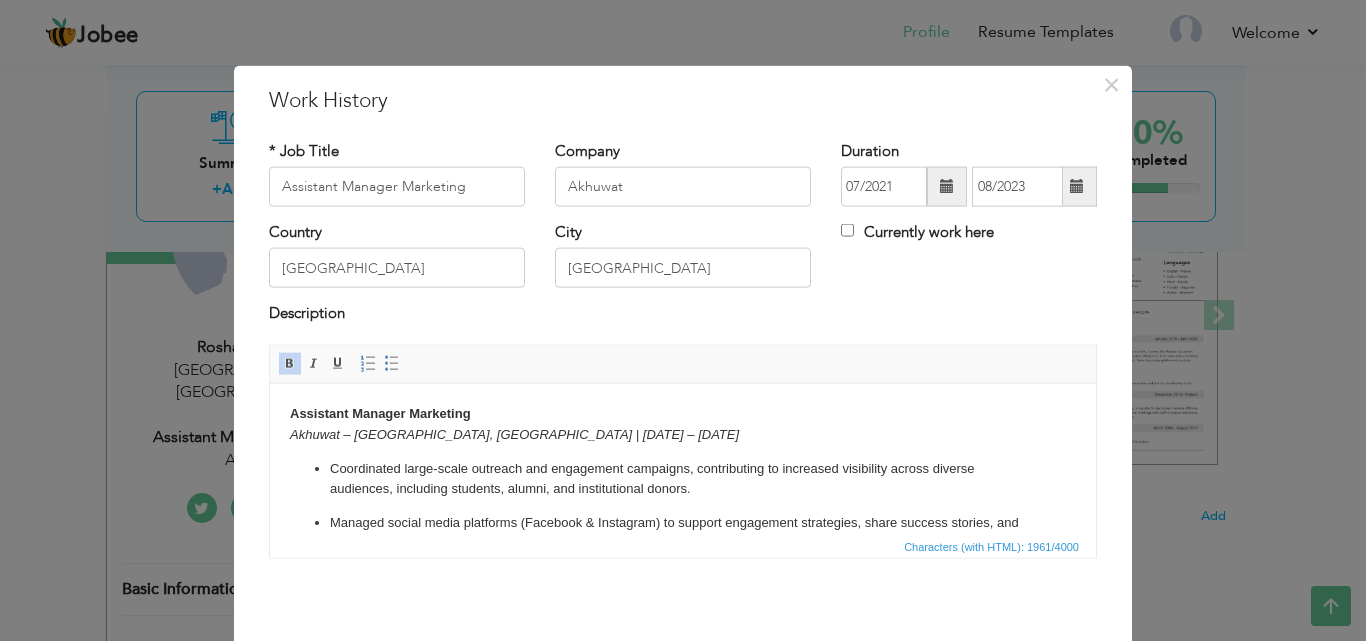 click on "Assistant Manager Marketing Akhuwat – Lahore, Pakistan | Jul 2021 – Aug 2023" at bounding box center [683, 424] 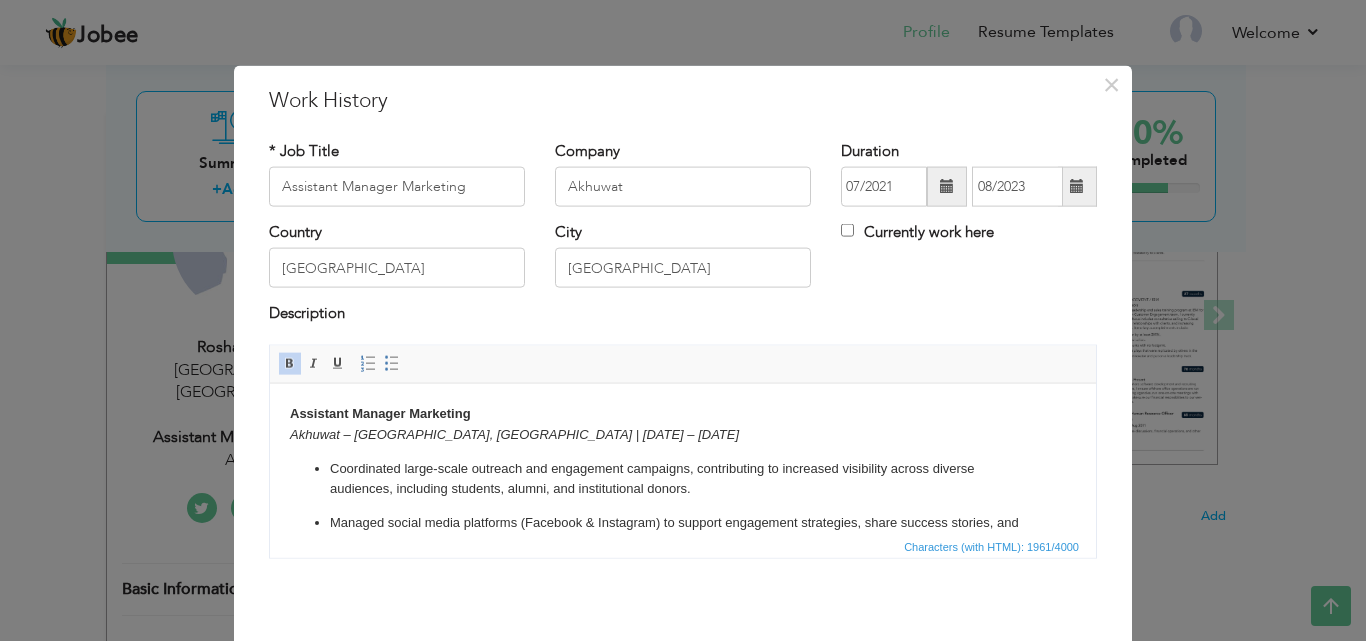 type 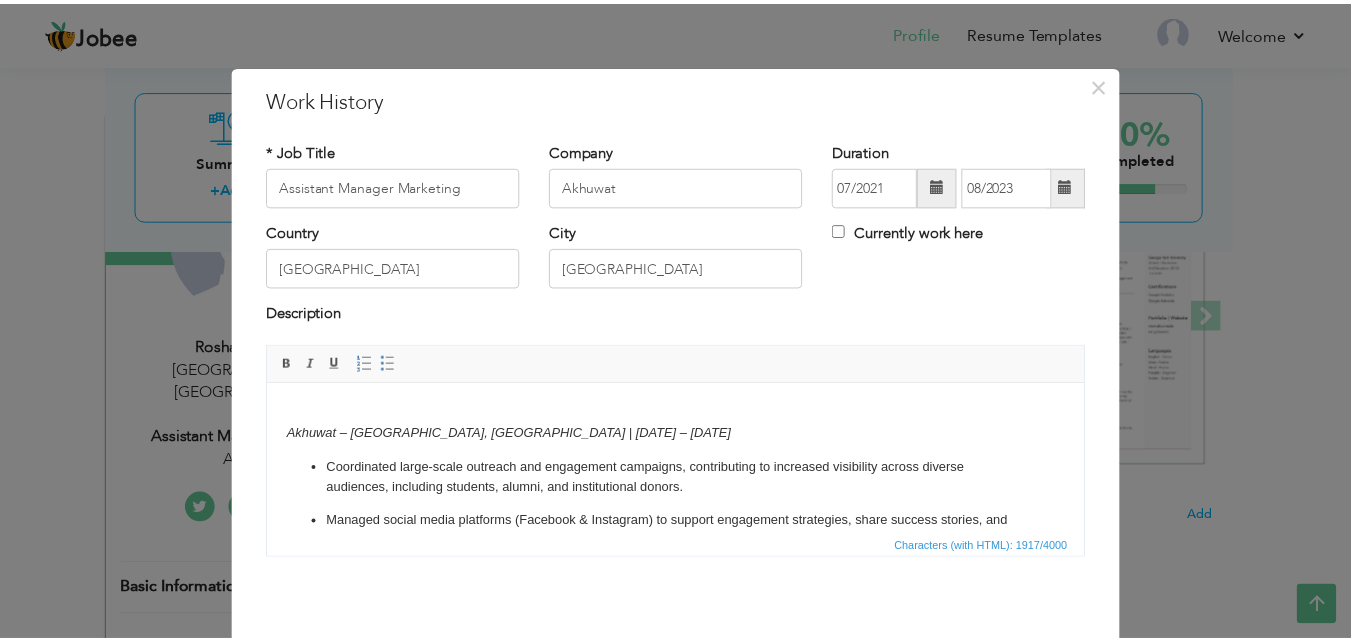scroll, scrollTop: 79, scrollLeft: 0, axis: vertical 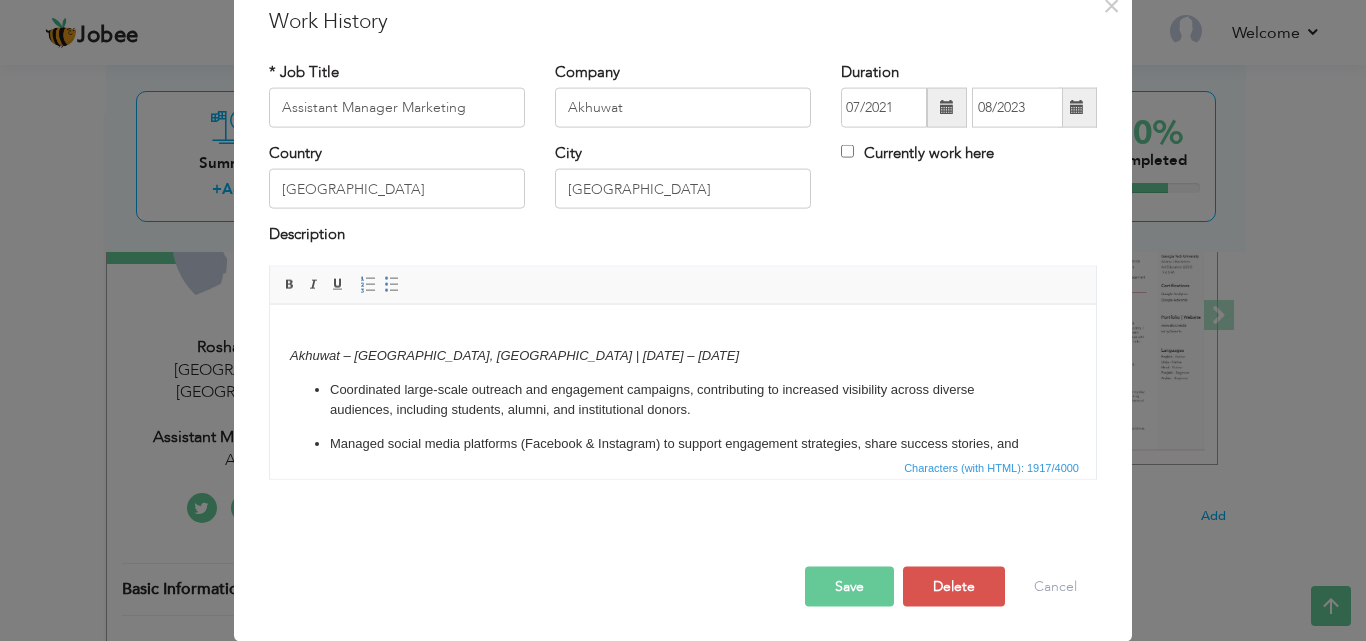 click on "Save" at bounding box center [849, 586] 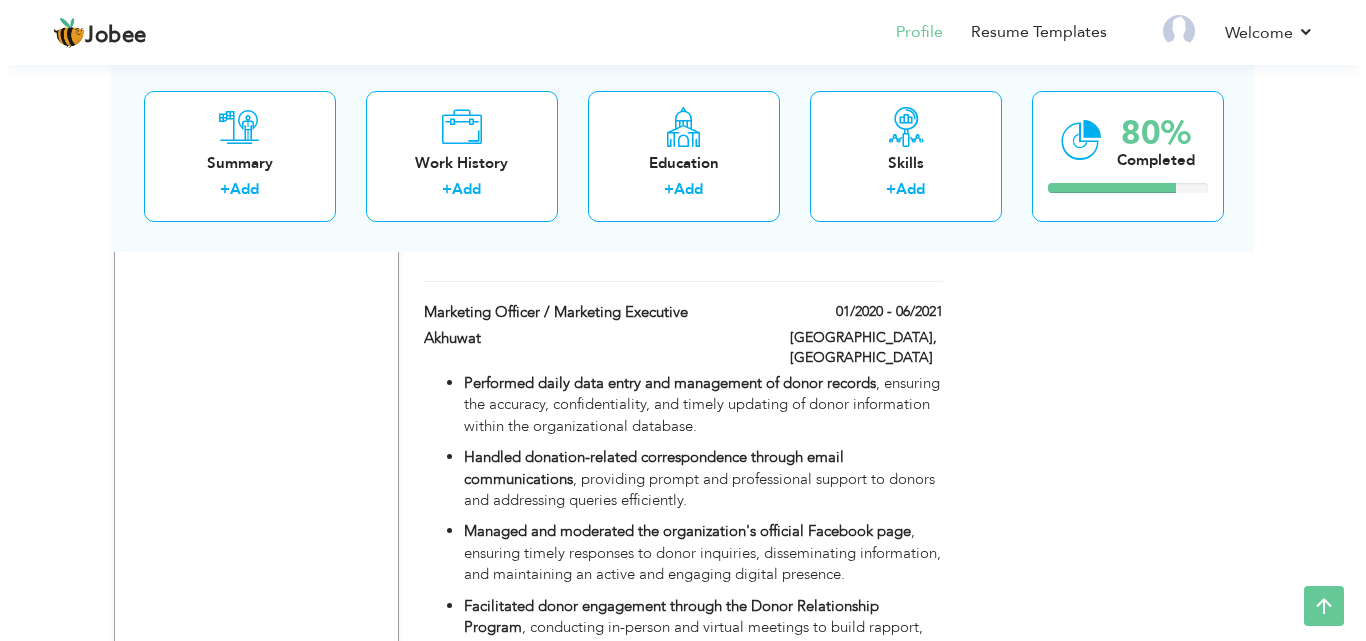 scroll, scrollTop: 1335, scrollLeft: 0, axis: vertical 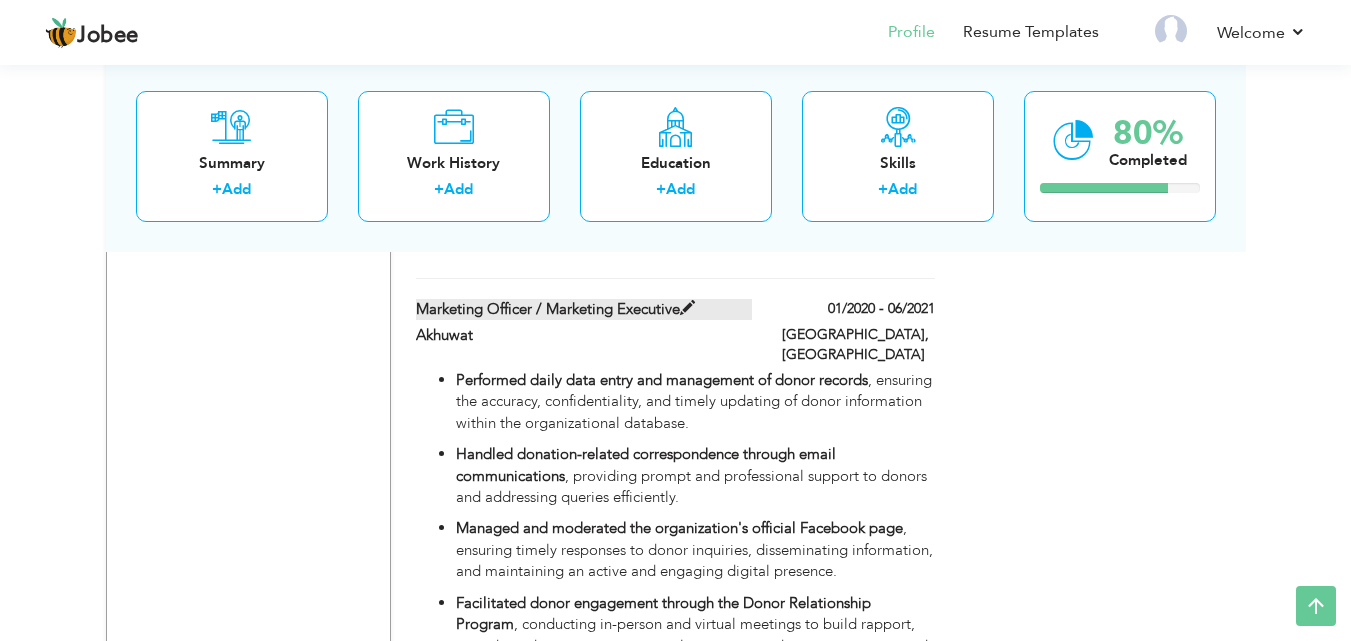 click at bounding box center [687, 308] 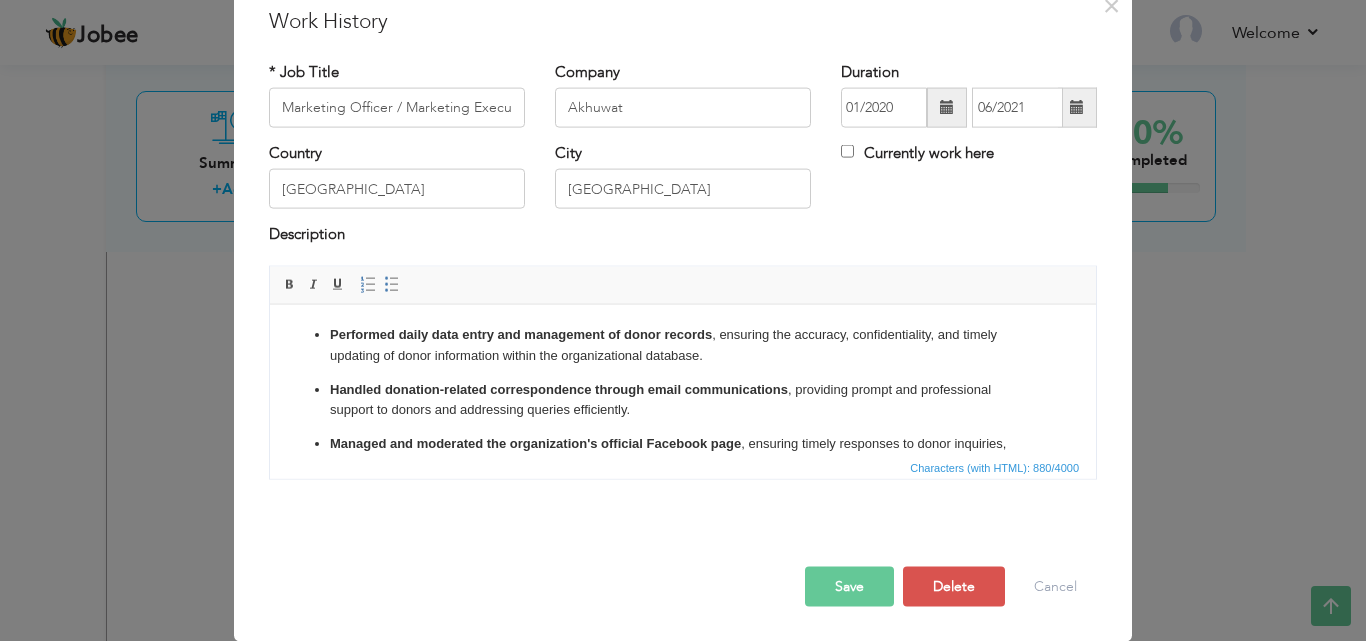 scroll, scrollTop: 0, scrollLeft: 0, axis: both 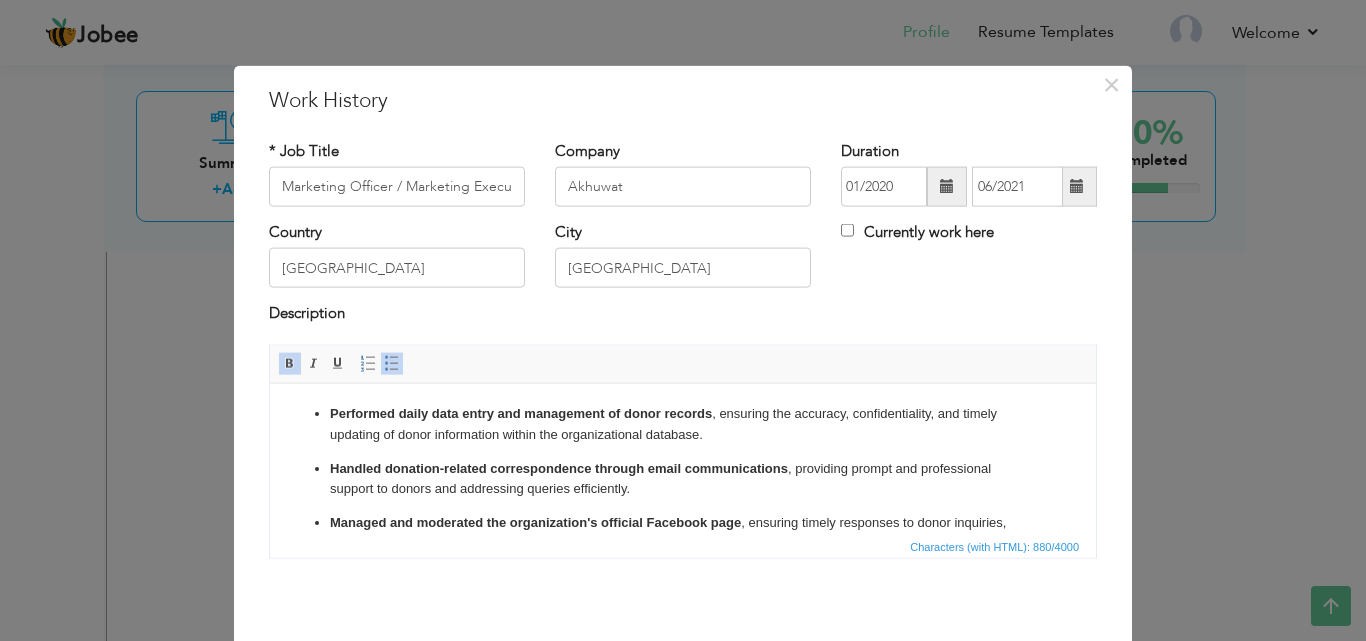 click on "Performed daily data entry and management of donor records , ensuring the accuracy, confidentiality, and timely updating of donor information within the organizational database. Handled donation-related correspondence through email communications , providing prompt and professional support to donors and addressing queries efficiently. Managed and moderated the organization's official Facebook page , ensuring timely responses to donor inquiries, disseminating information, and maintaining an active and engaging digital presence. Facilitated donor engagement through the Donor Relationship Program , conducting in-person and virtual meetings to build rapport, provide updates on organizational initiatives, and encourage continued support." at bounding box center (683, 505) 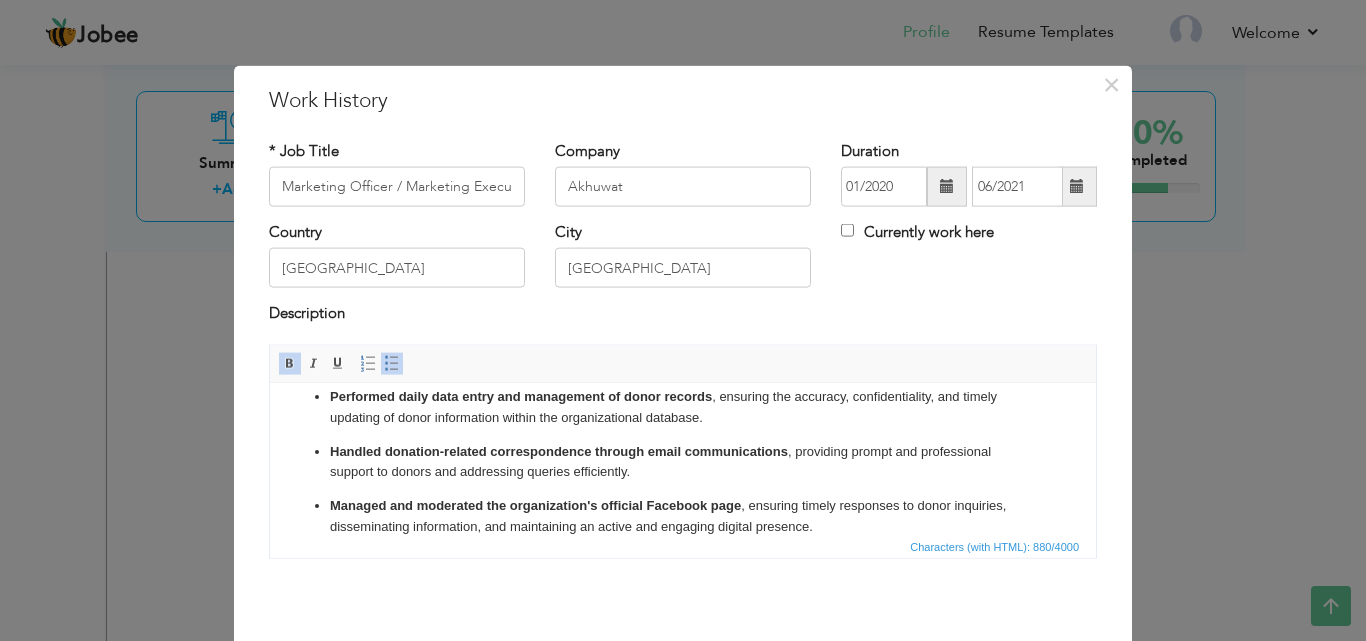 scroll, scrollTop: 72, scrollLeft: 0, axis: vertical 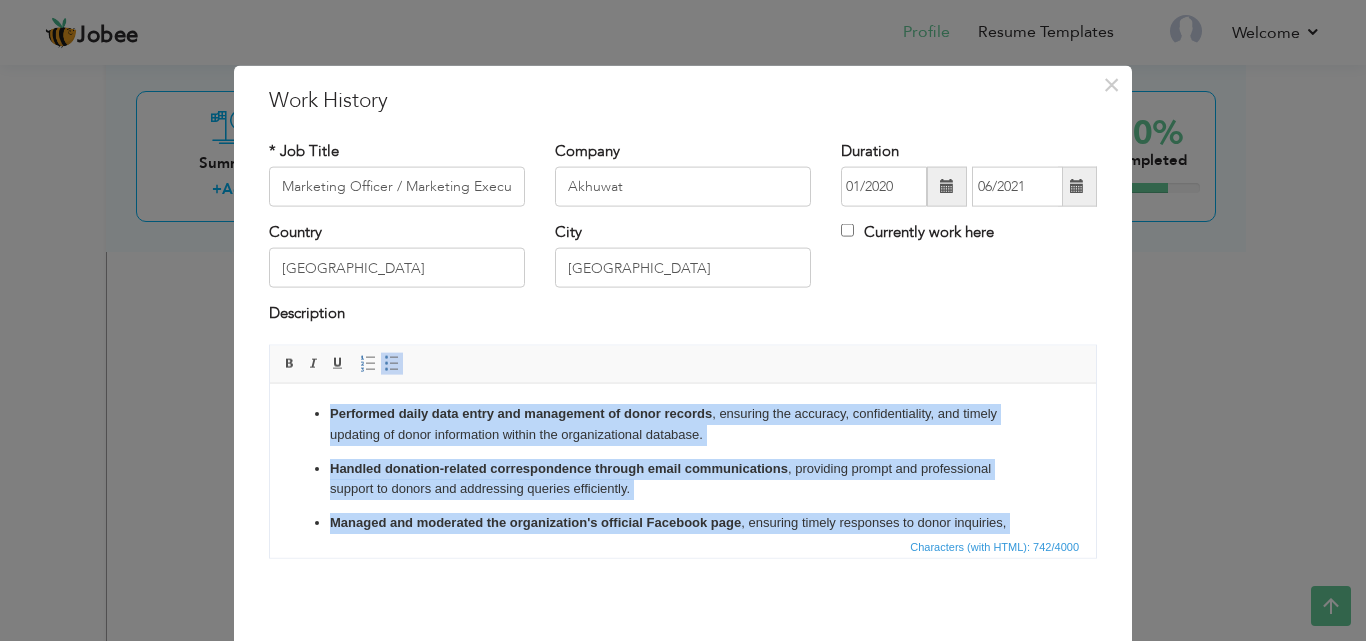drag, startPoint x: 838, startPoint y: 508, endPoint x: 606, endPoint y: 754, distance: 338.14197 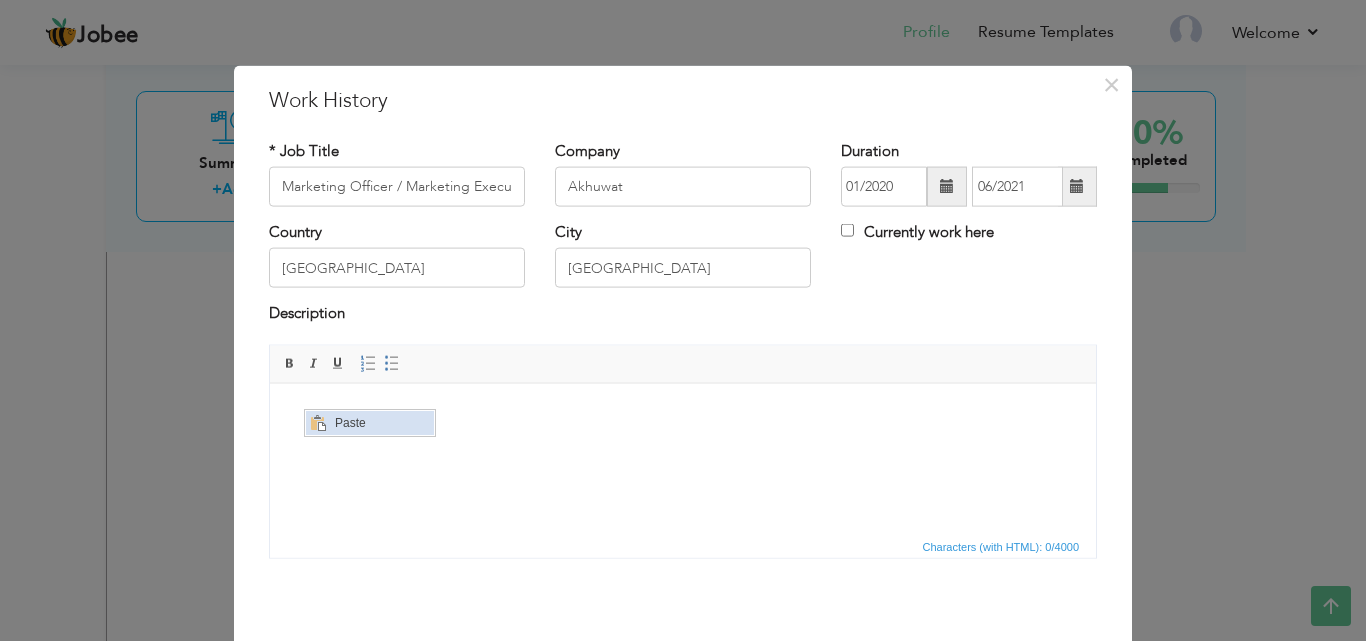 click on "Paste" at bounding box center [381, 423] 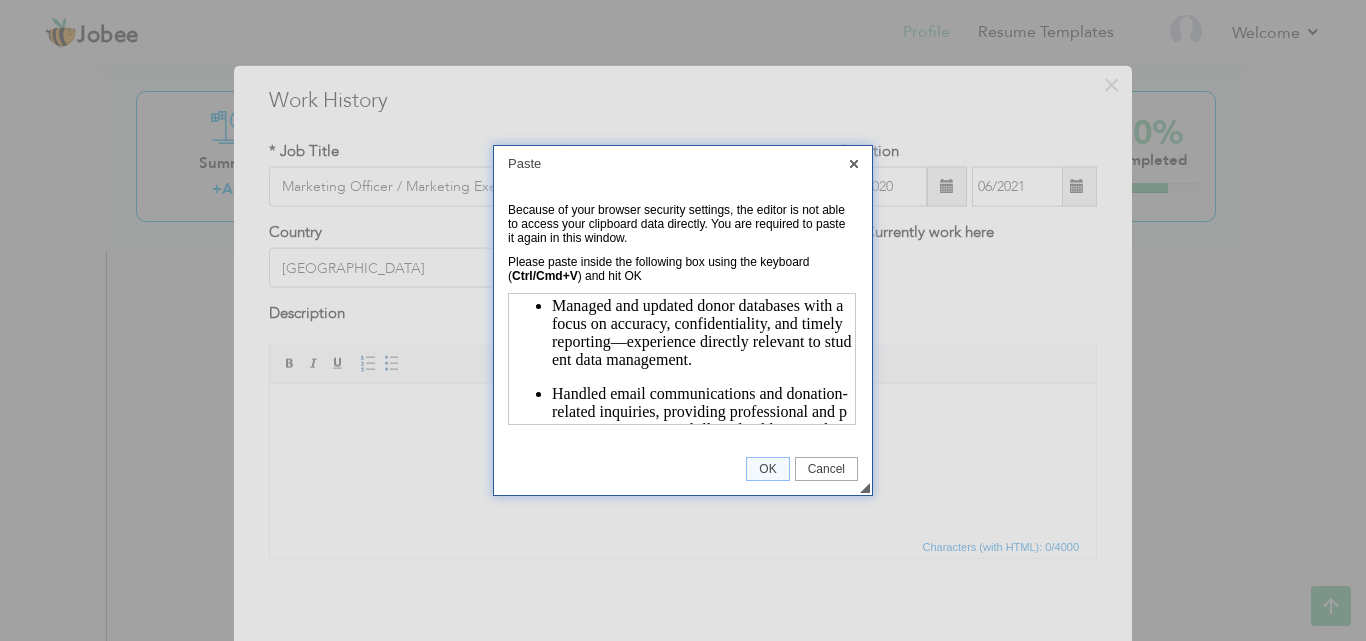 scroll, scrollTop: 0, scrollLeft: 0, axis: both 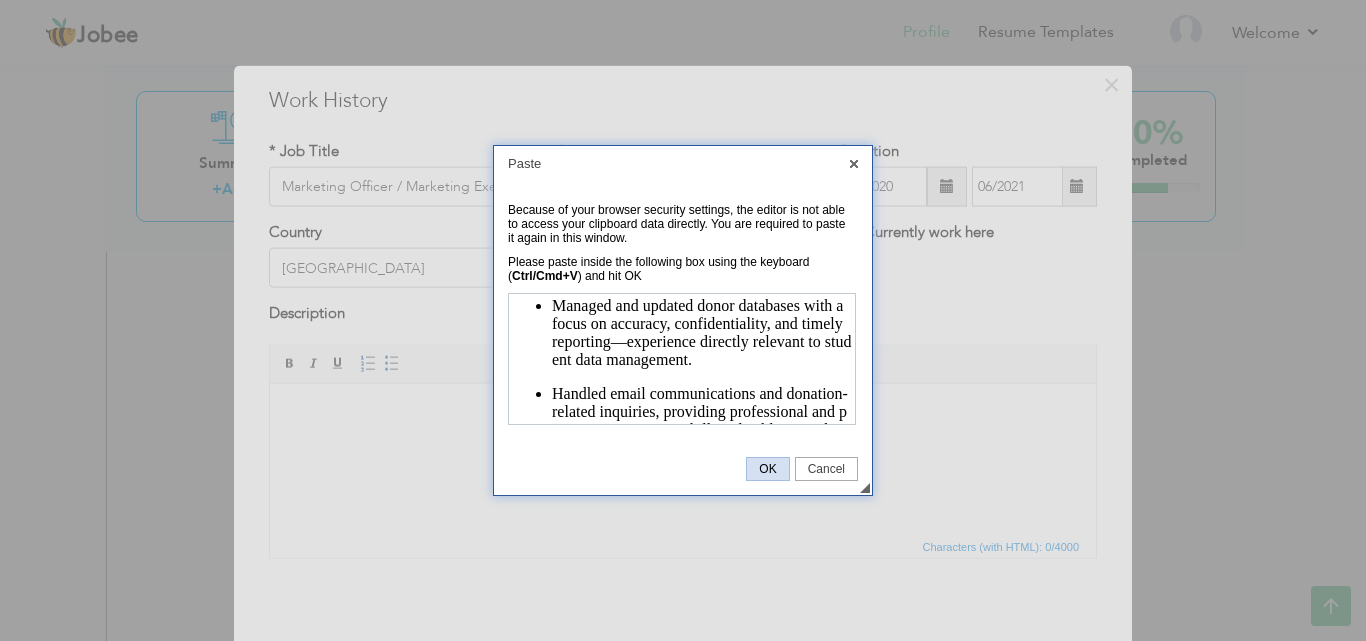 click on "OK" at bounding box center [767, 469] 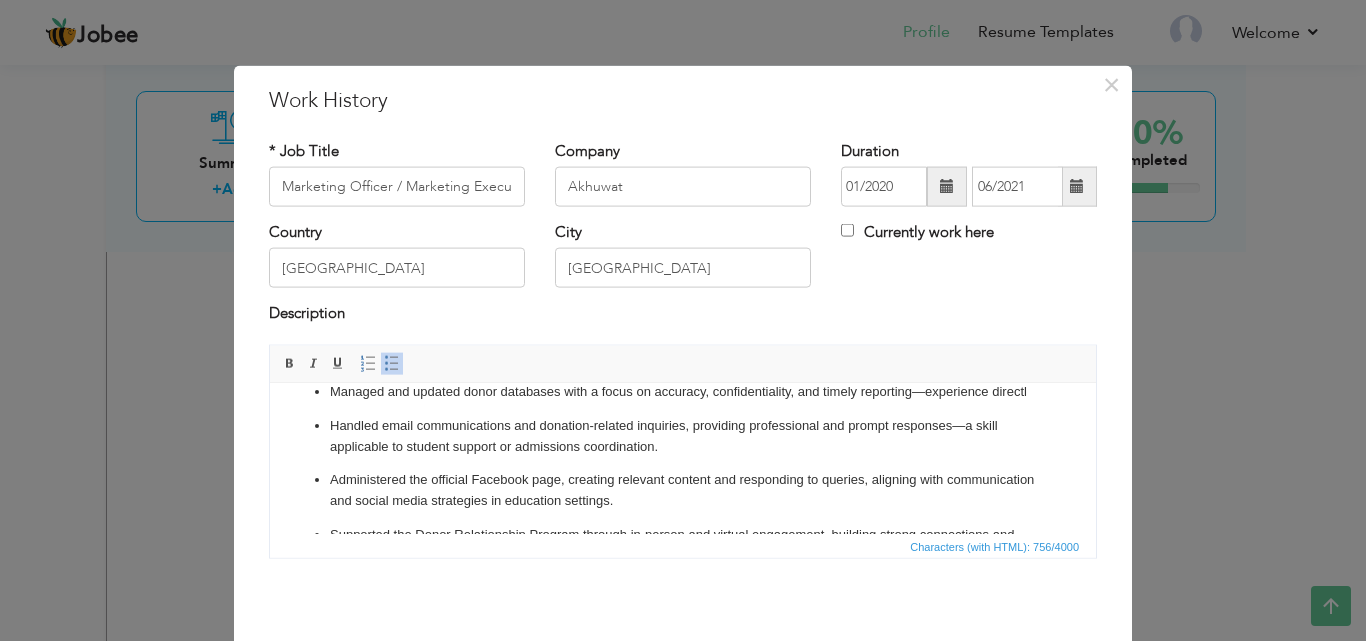 scroll, scrollTop: 72, scrollLeft: 0, axis: vertical 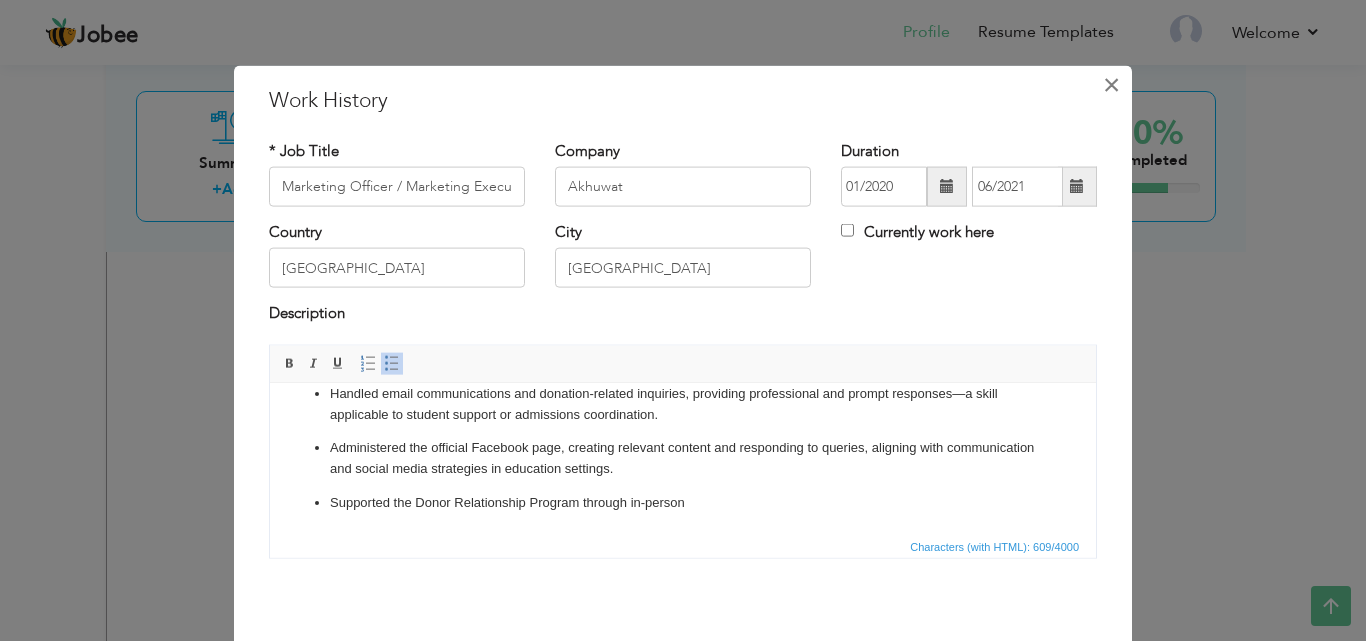 click on "×" at bounding box center [1111, 84] 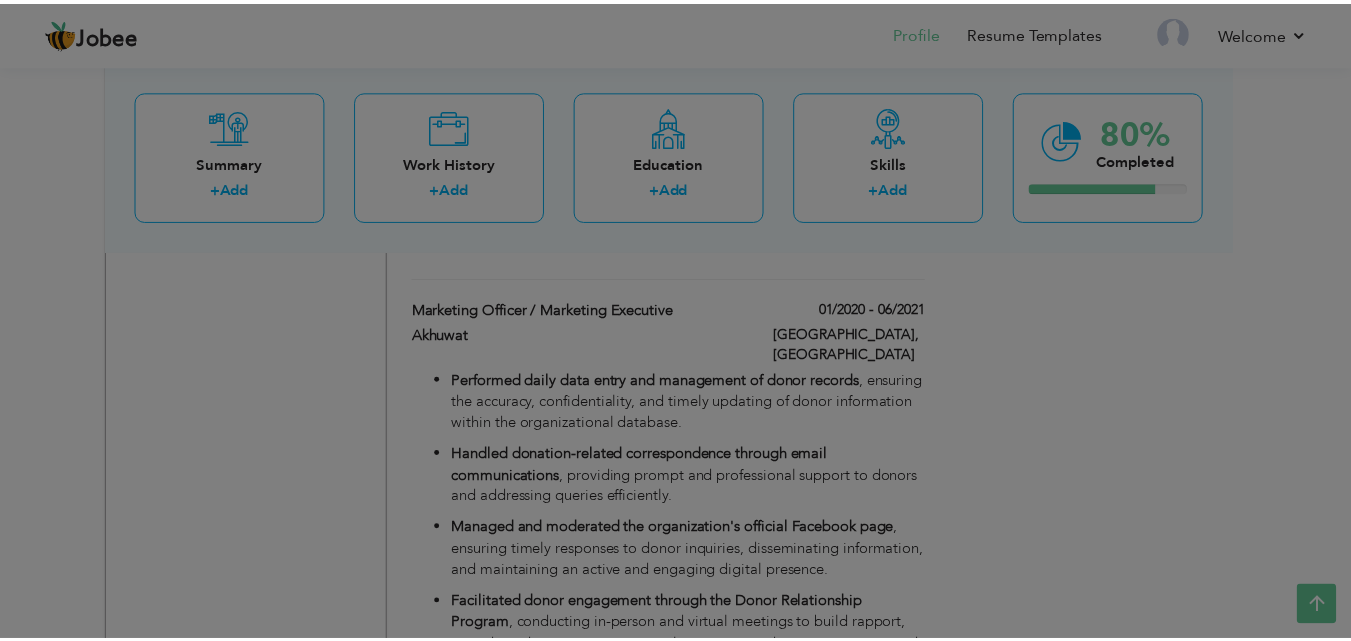 scroll, scrollTop: 0, scrollLeft: 0, axis: both 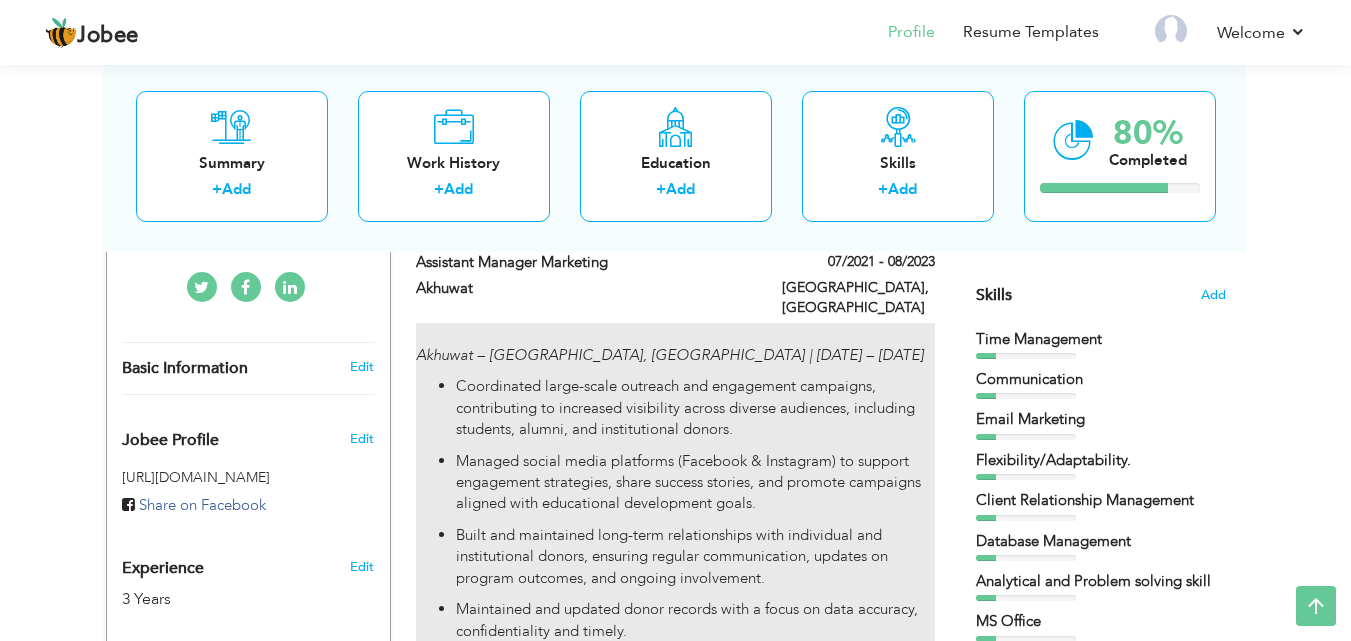 click on "Coordinated large-scale outreach and engagement campaigns, contributing to increased visibility across diverse audiences, including students, alumni, and institutional donors." at bounding box center (695, 408) 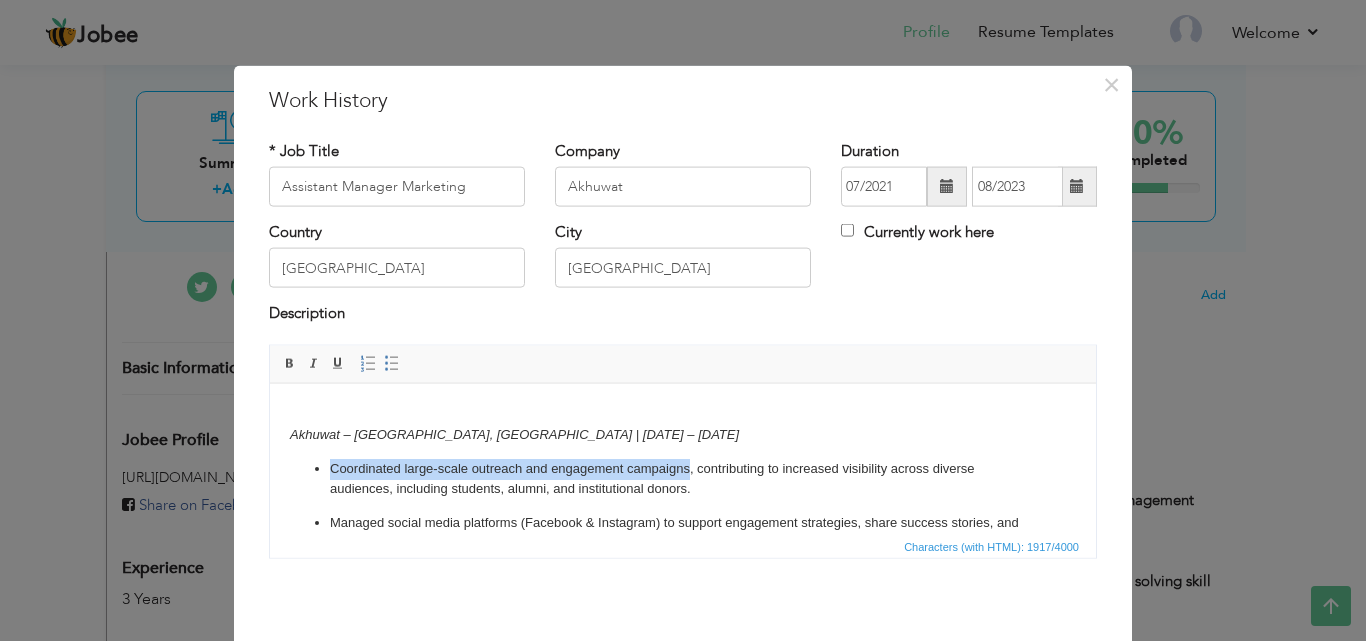 drag, startPoint x: 333, startPoint y: 466, endPoint x: 690, endPoint y: 466, distance: 357 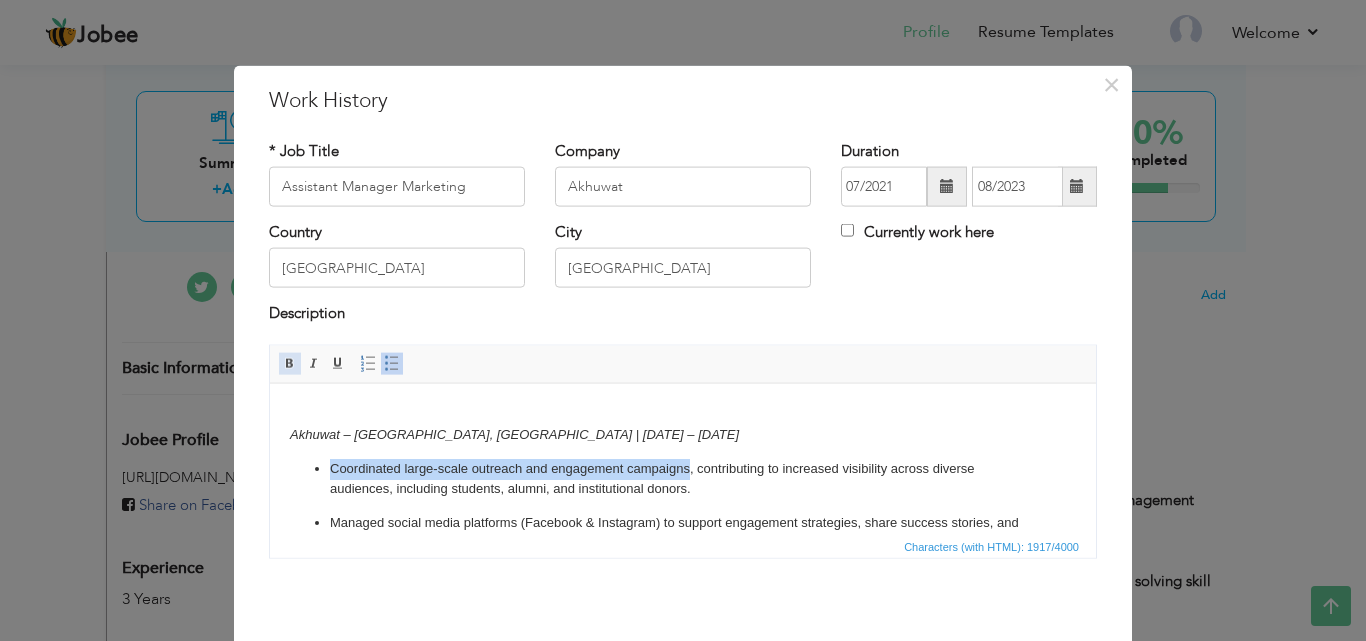 click at bounding box center (290, 363) 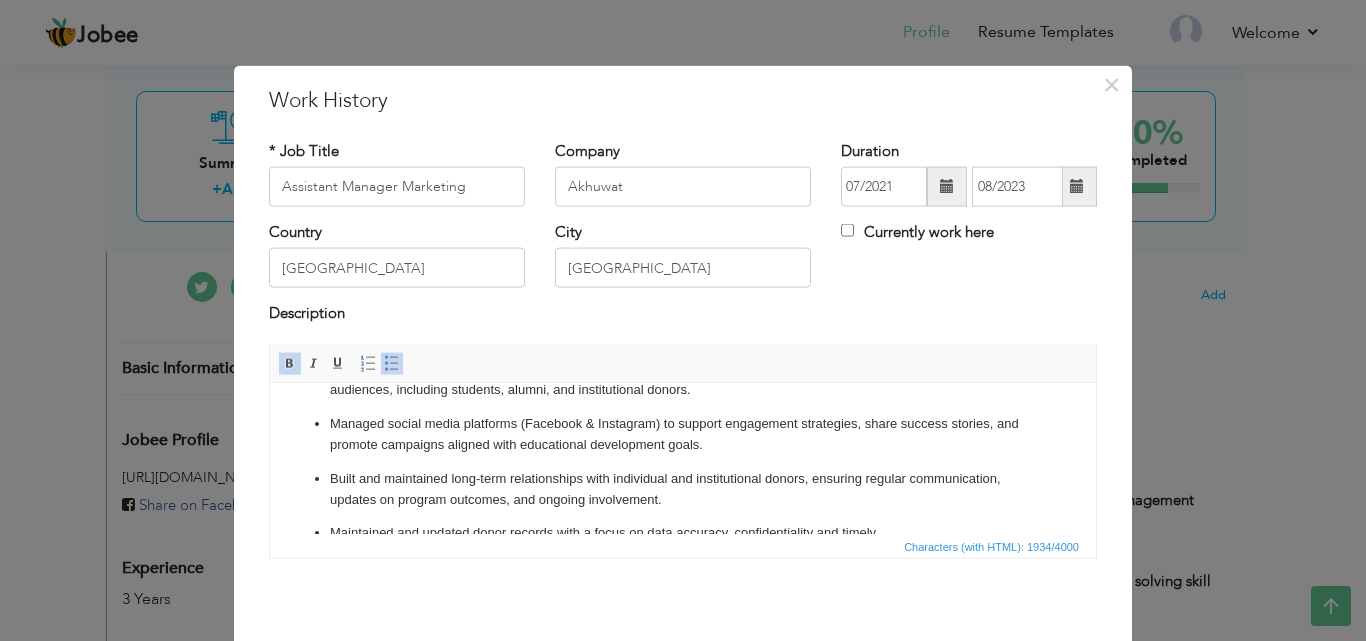 scroll, scrollTop: 70, scrollLeft: 0, axis: vertical 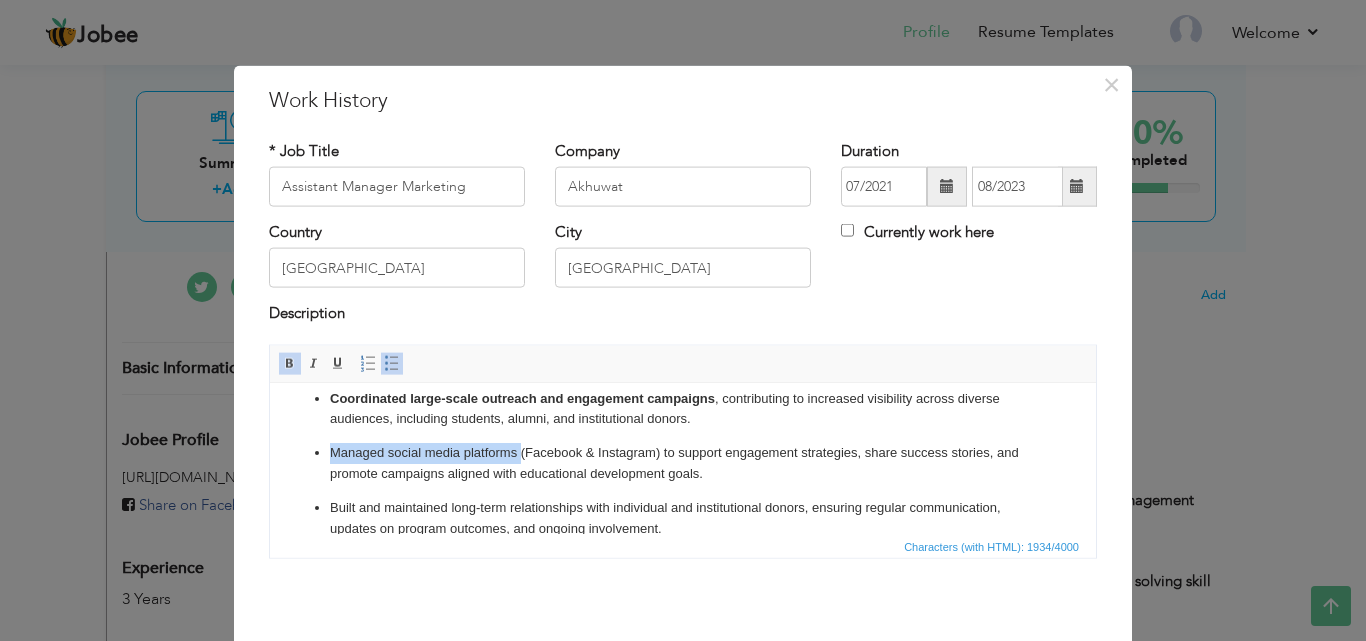drag, startPoint x: 328, startPoint y: 454, endPoint x: 522, endPoint y: 454, distance: 194 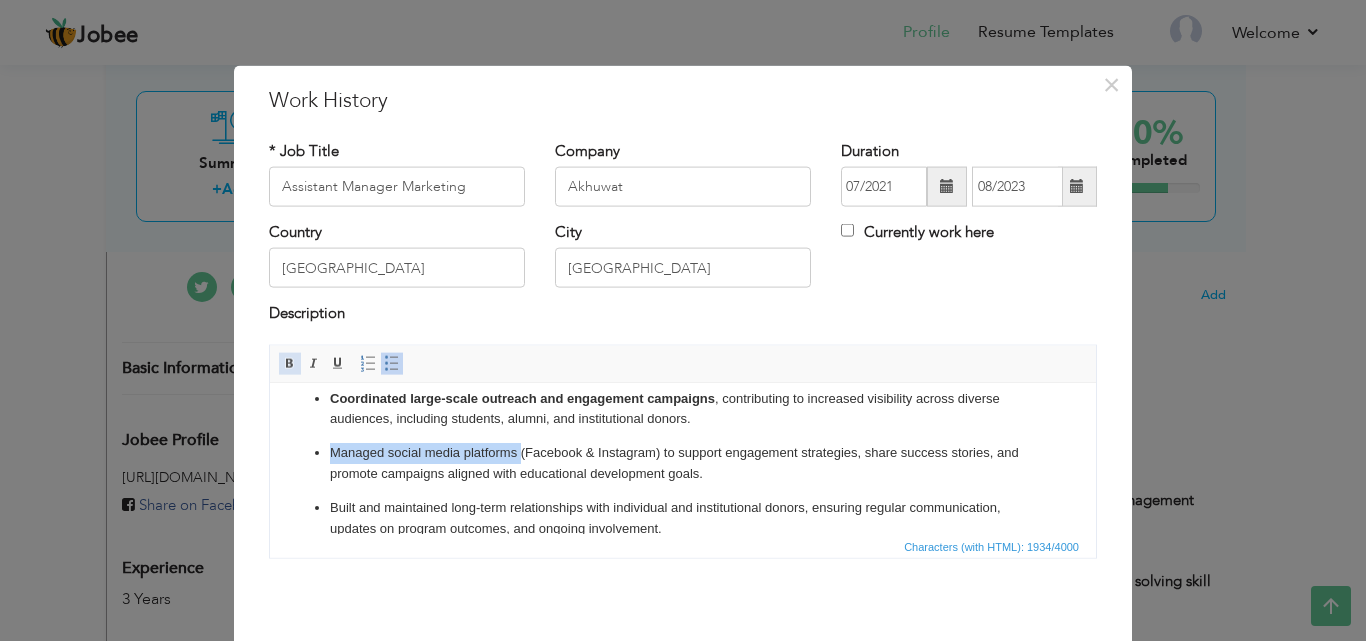 click at bounding box center [290, 363] 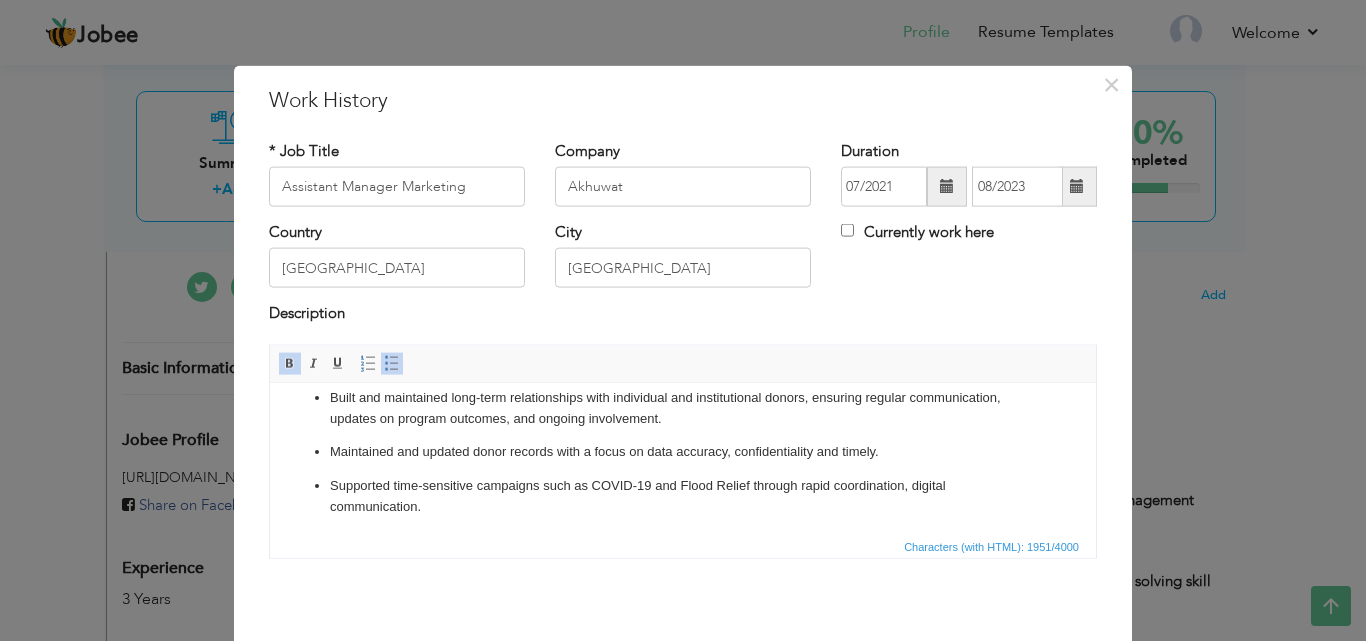 scroll, scrollTop: 163, scrollLeft: 0, axis: vertical 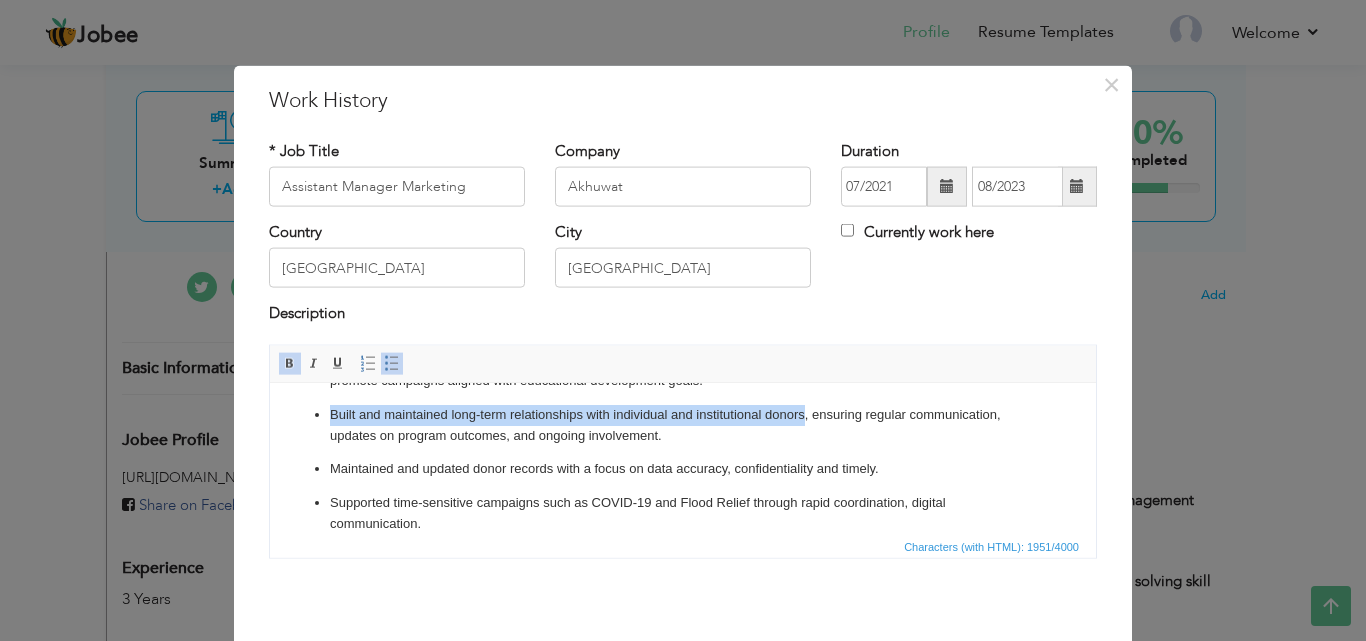 drag, startPoint x: 331, startPoint y: 414, endPoint x: 803, endPoint y: 417, distance: 472.00952 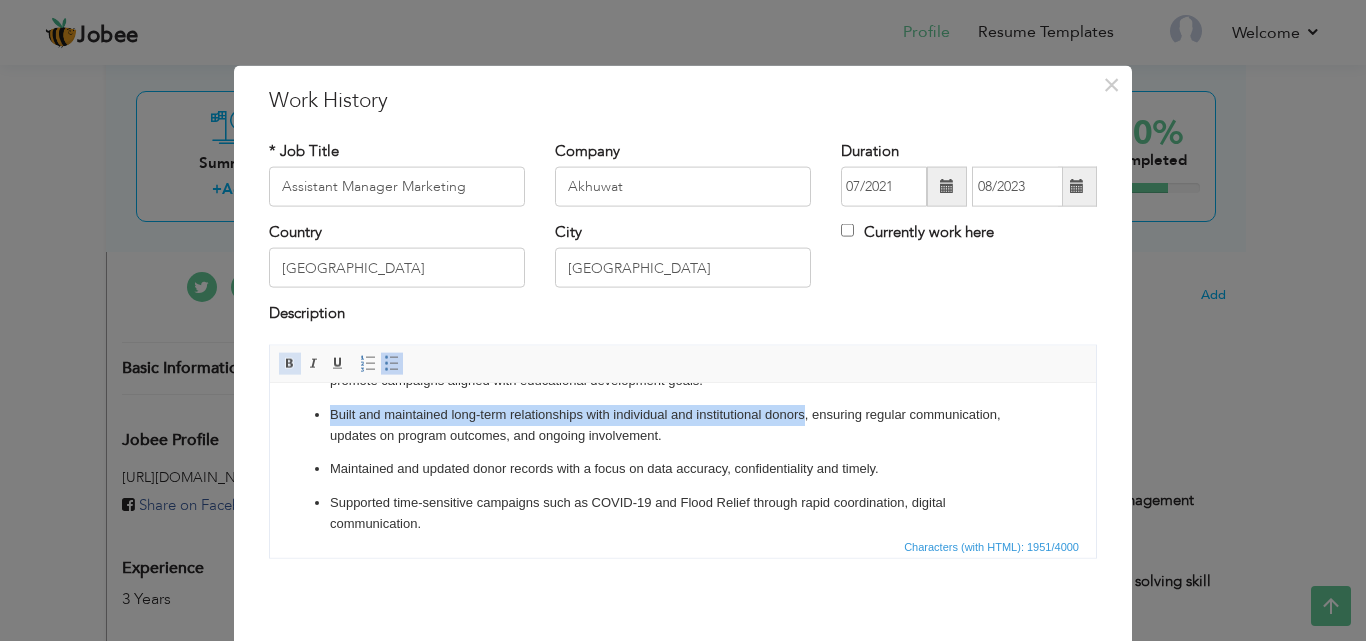 click on "Bold" at bounding box center (290, 363) 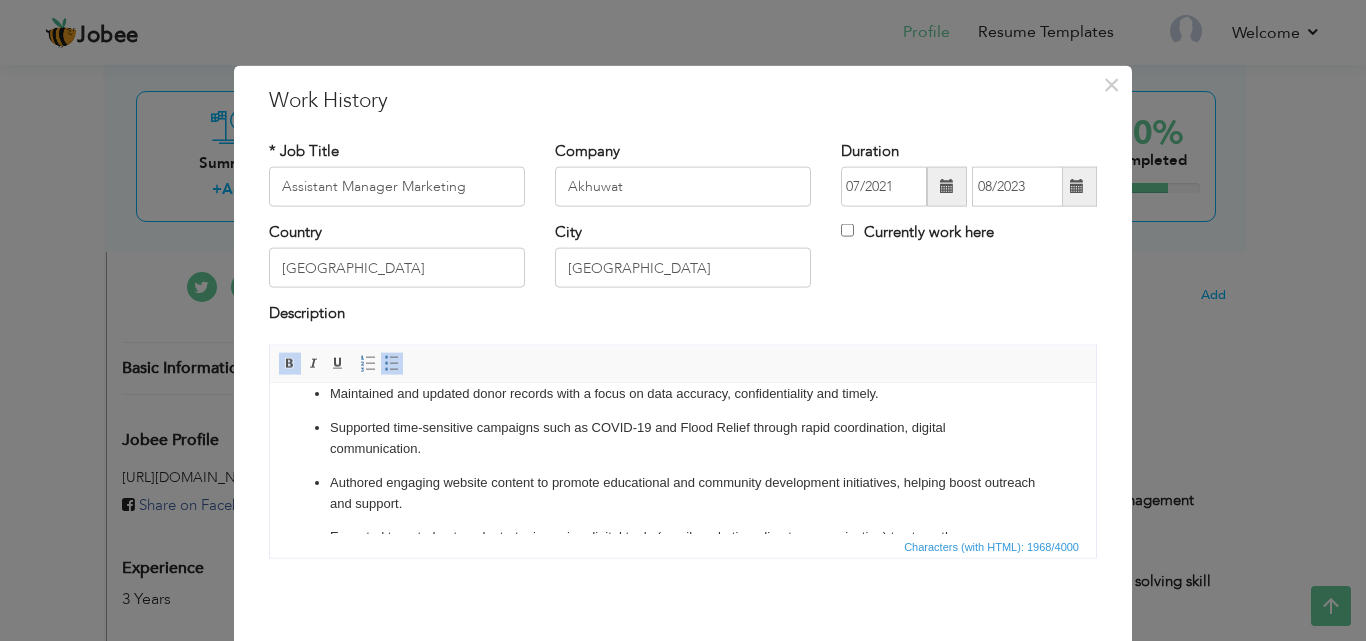 scroll, scrollTop: 209, scrollLeft: 0, axis: vertical 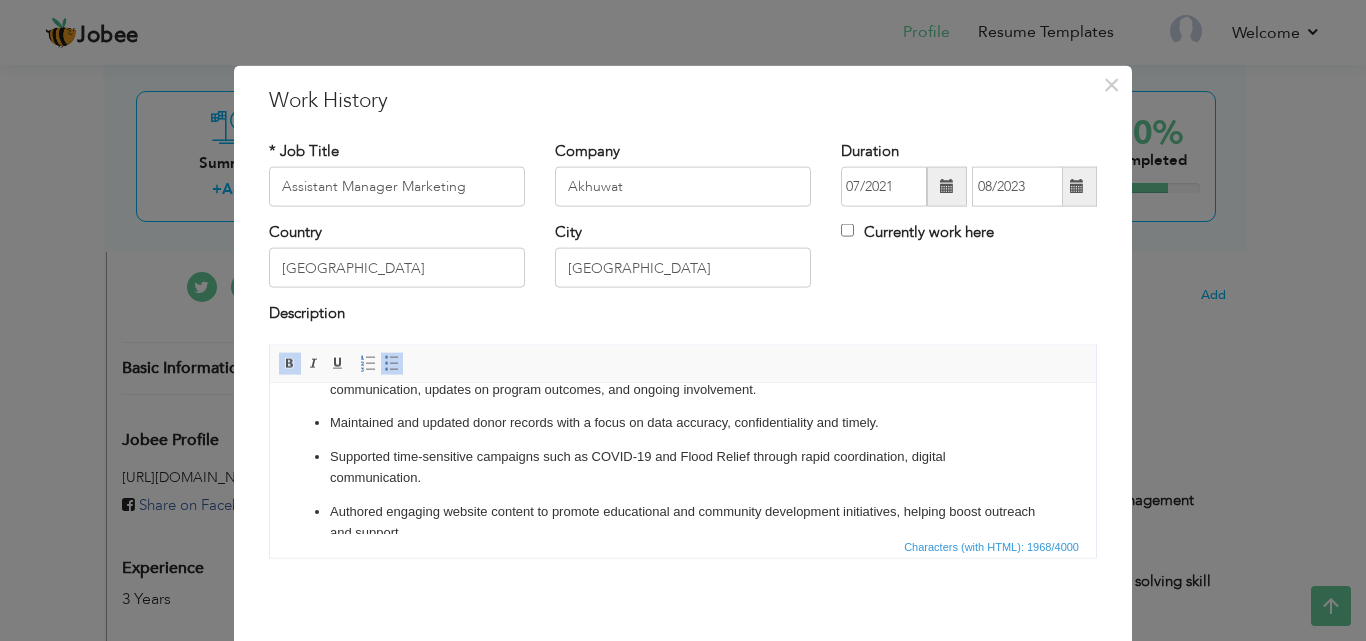 drag, startPoint x: 1088, startPoint y: 438, endPoint x: 1362, endPoint y: 830, distance: 478.2677 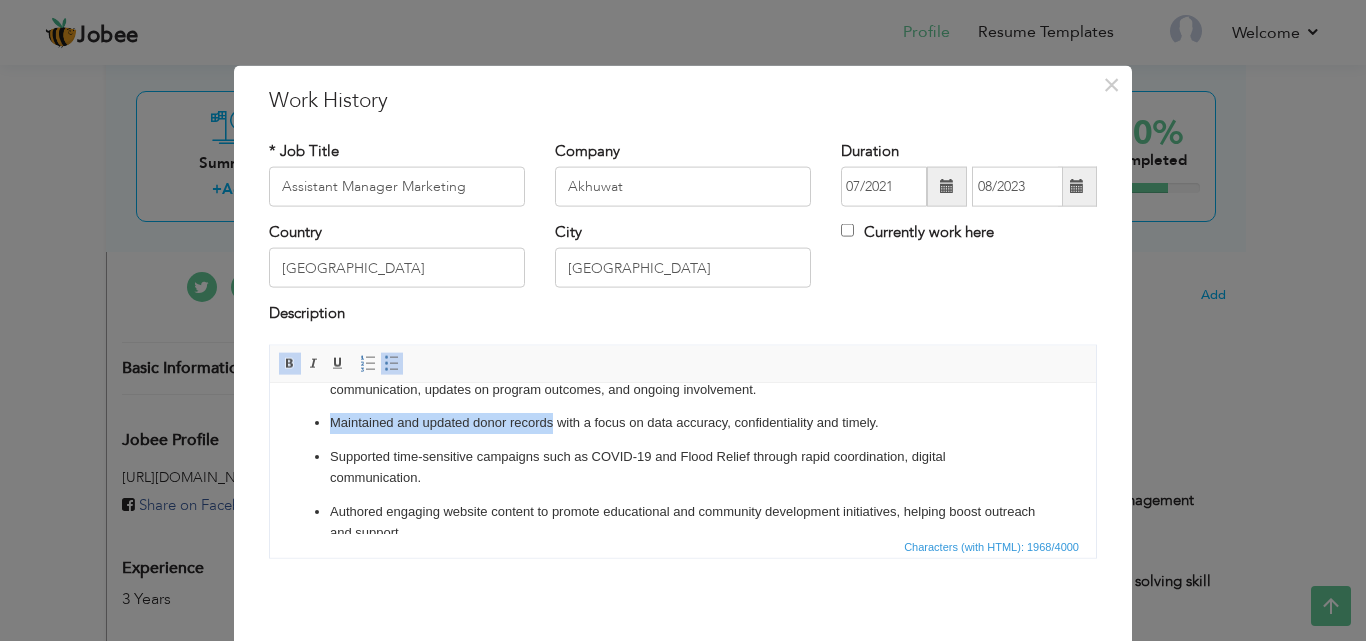 drag, startPoint x: 328, startPoint y: 421, endPoint x: 553, endPoint y: 422, distance: 225.00223 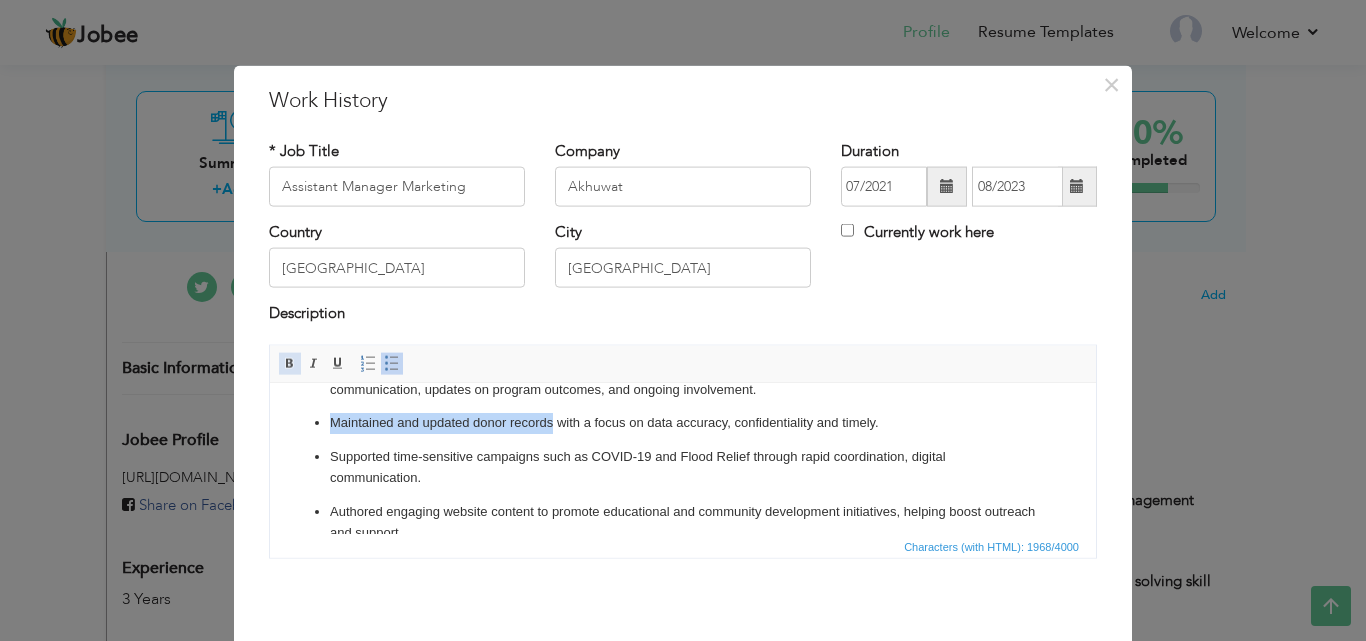 click at bounding box center [290, 363] 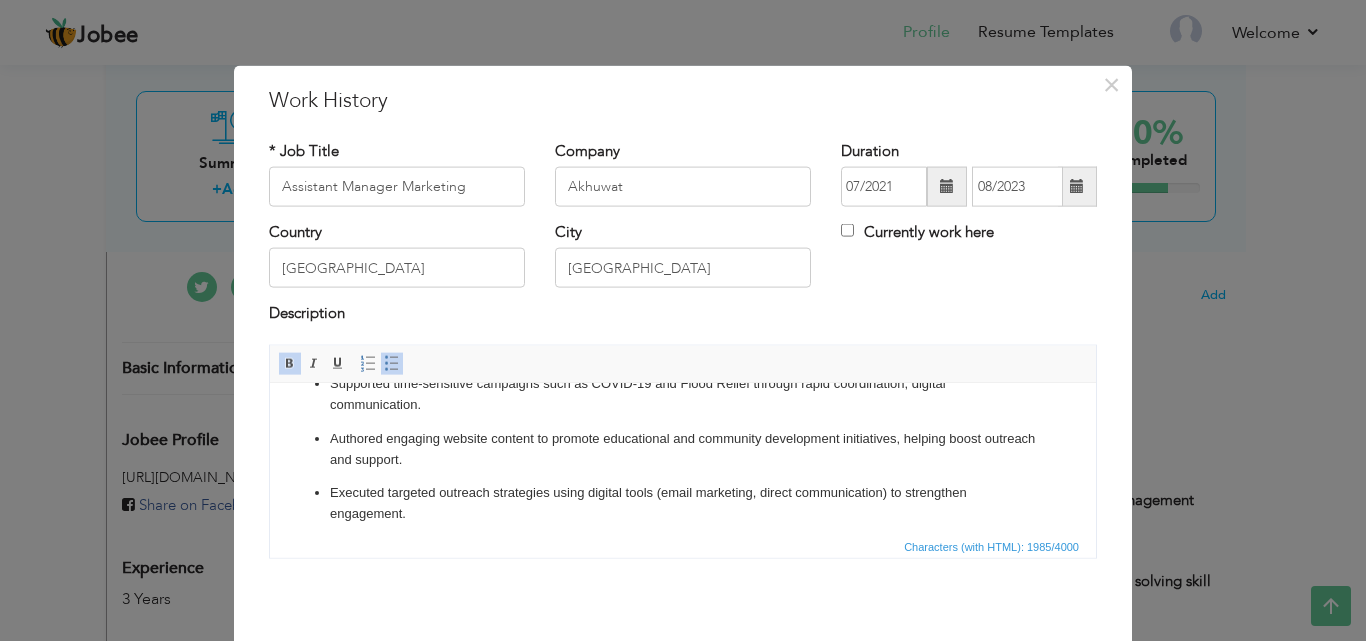 scroll, scrollTop: 228, scrollLeft: 0, axis: vertical 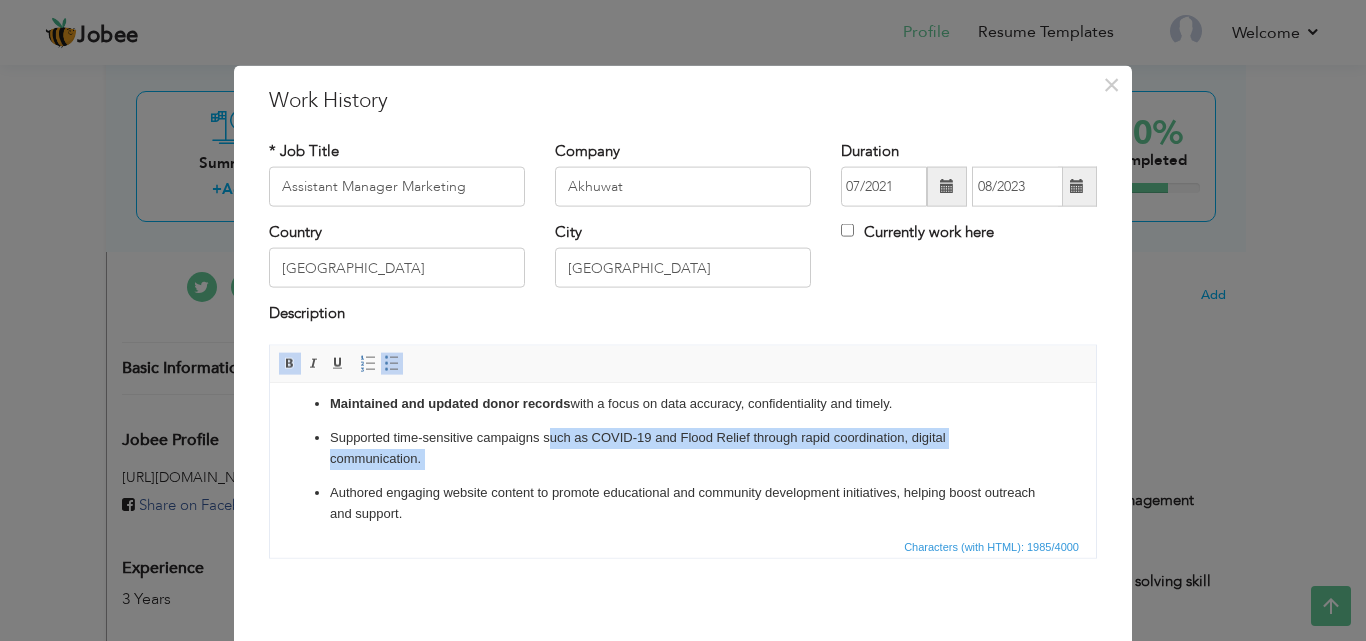 drag, startPoint x: 326, startPoint y: 406, endPoint x: 551, endPoint y: 429, distance: 226.1725 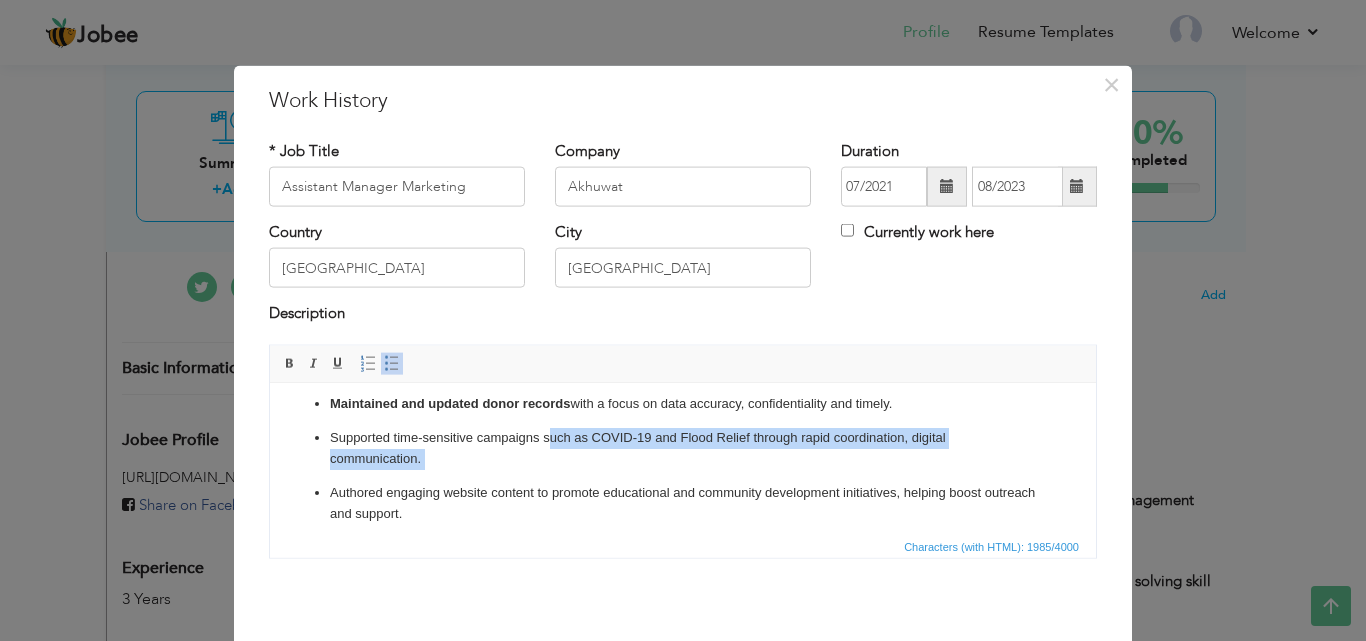 click on "Supported time-sensitive campaigns such as COVID-19 and Flood Relief through rapid coordination, digital communication." at bounding box center (683, 448) 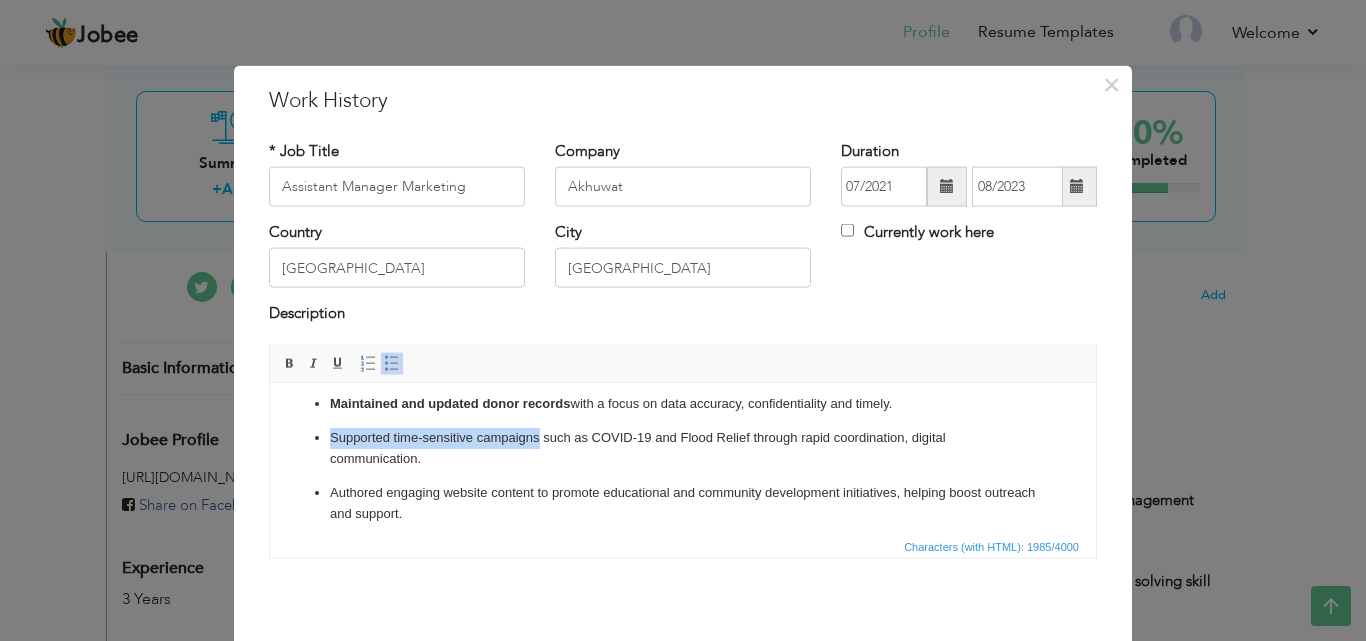 drag, startPoint x: 536, startPoint y: 436, endPoint x: 333, endPoint y: 432, distance: 203.0394 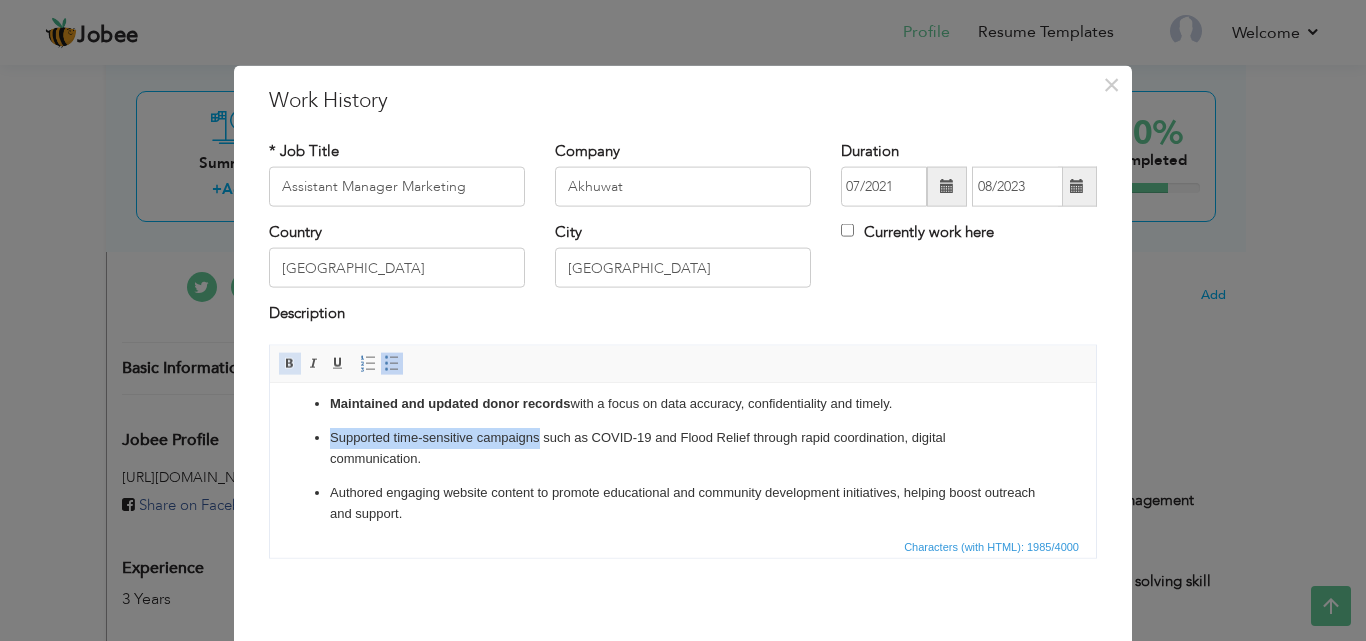 click at bounding box center (290, 363) 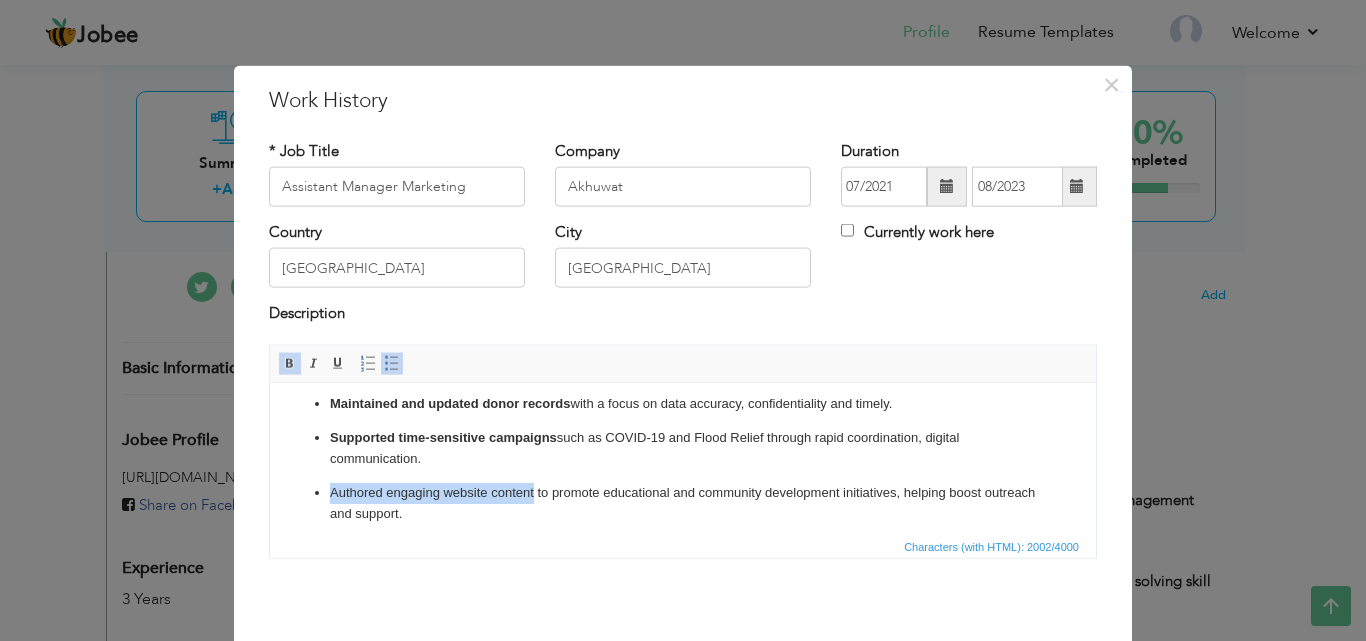 drag, startPoint x: 327, startPoint y: 492, endPoint x: 535, endPoint y: 490, distance: 208.00961 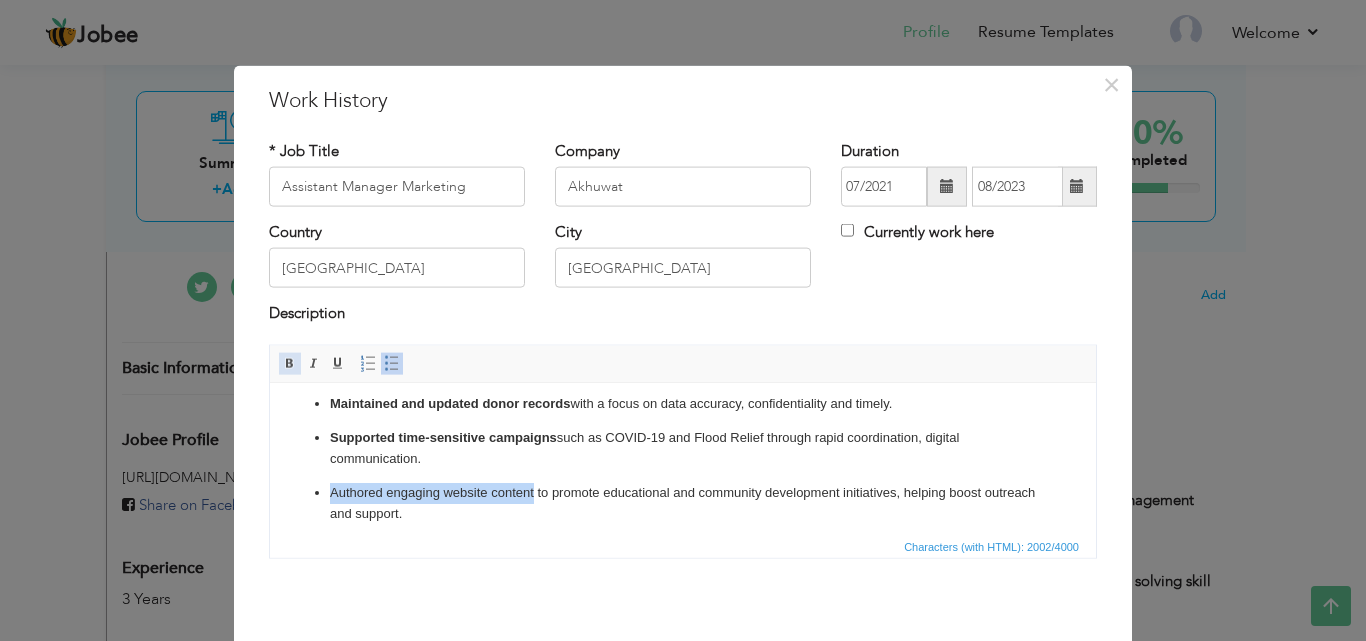 click on "Bold" at bounding box center (290, 363) 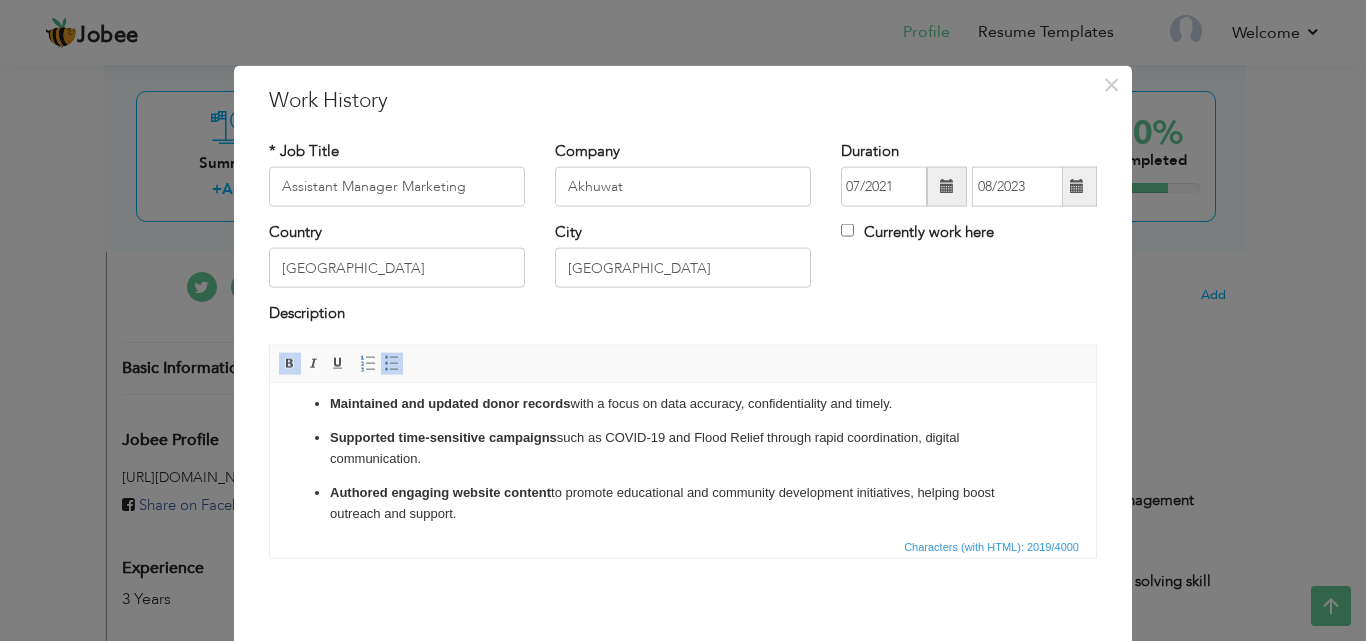 scroll, scrollTop: 292, scrollLeft: 0, axis: vertical 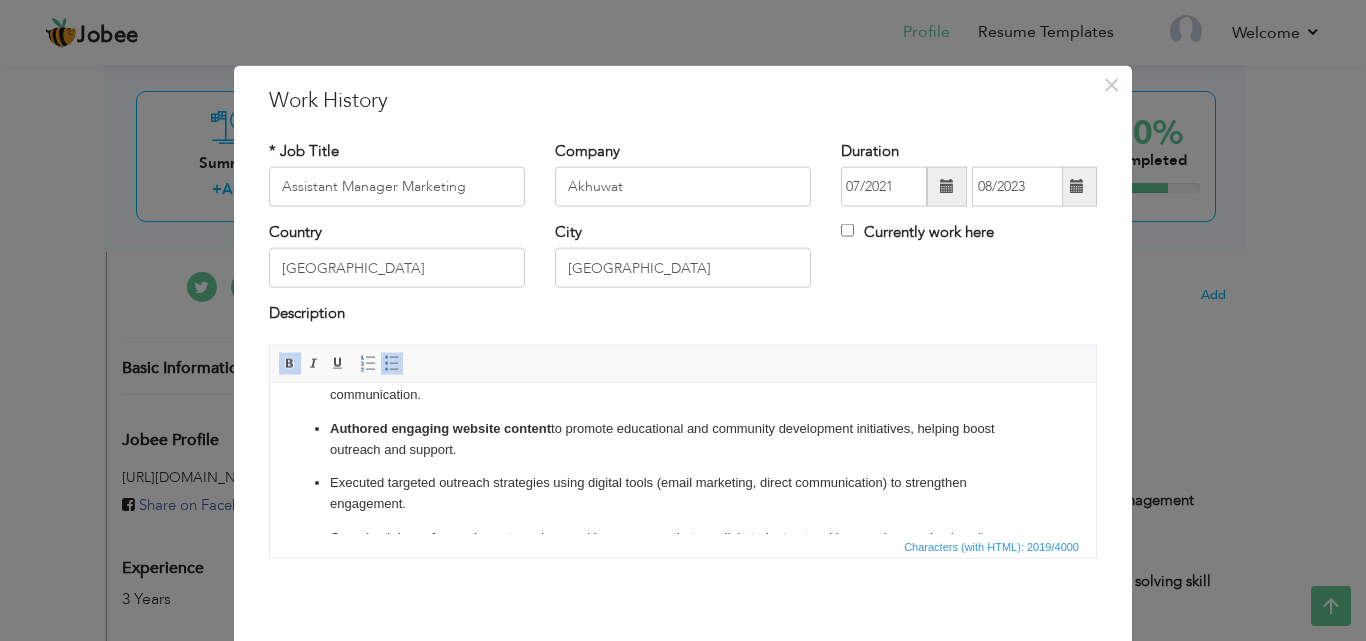 click on "Authored engaging website content" at bounding box center [440, 427] 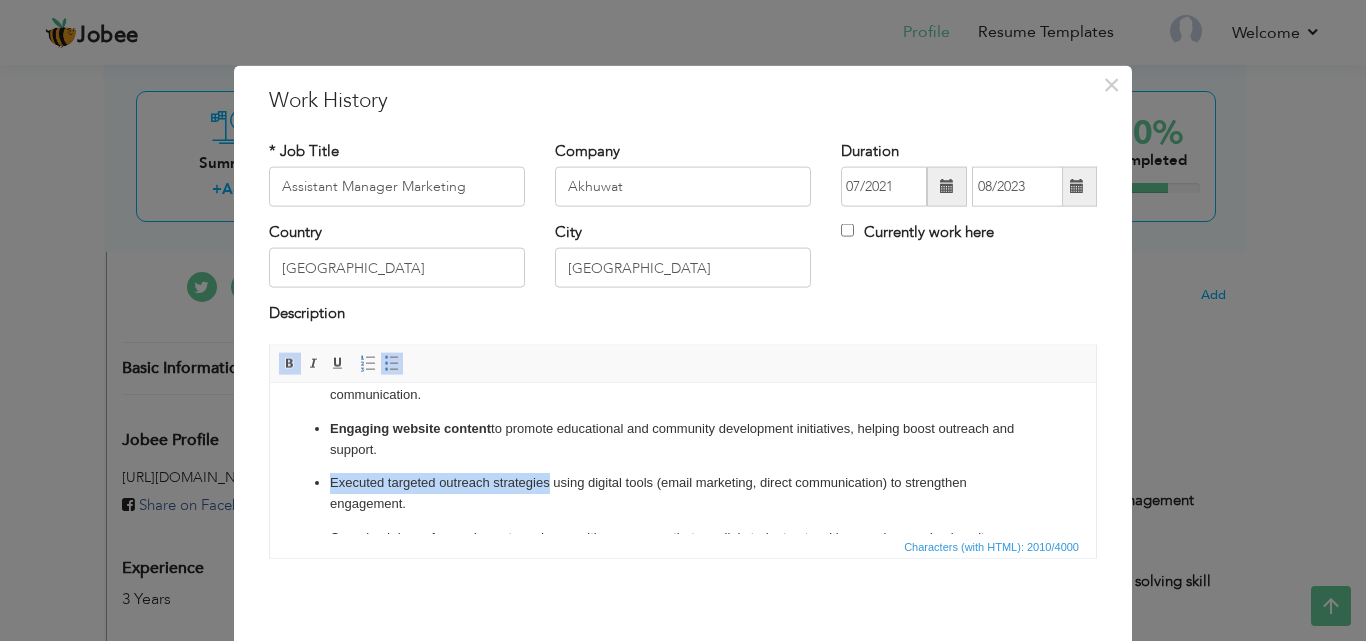 drag, startPoint x: 328, startPoint y: 482, endPoint x: 550, endPoint y: 483, distance: 222.00226 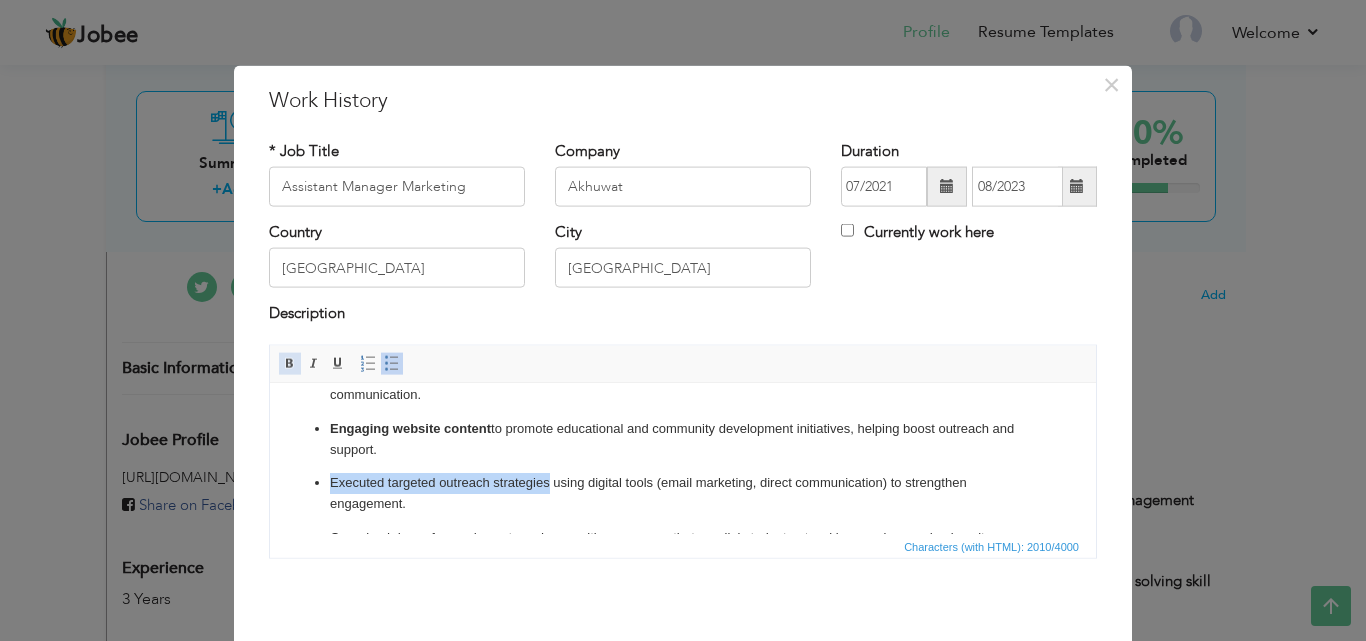 click at bounding box center (290, 363) 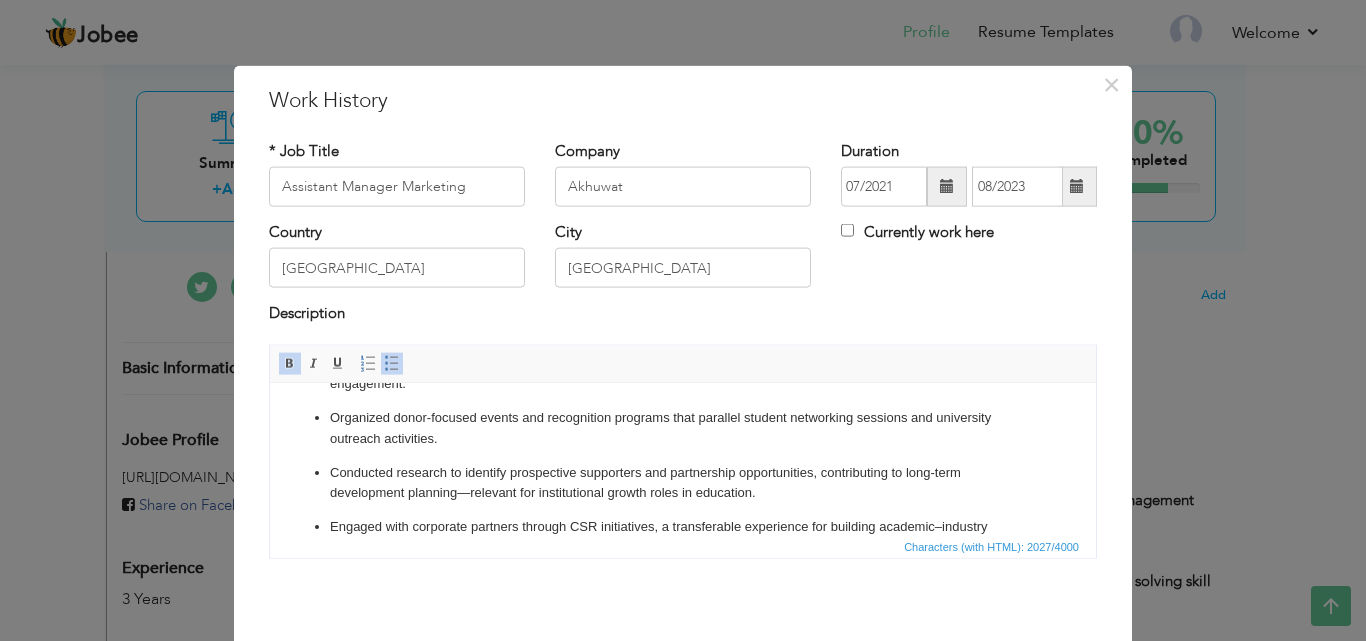 scroll, scrollTop: 372, scrollLeft: 0, axis: vertical 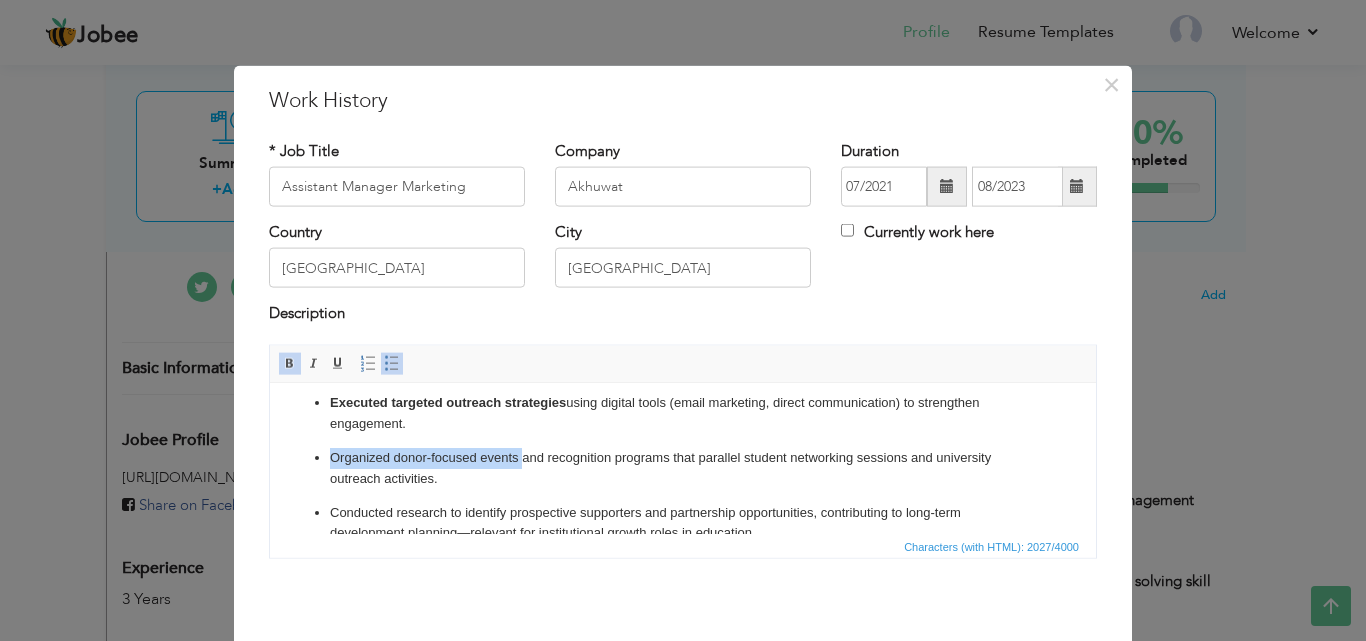 drag, startPoint x: 333, startPoint y: 448, endPoint x: 522, endPoint y: 455, distance: 189.12958 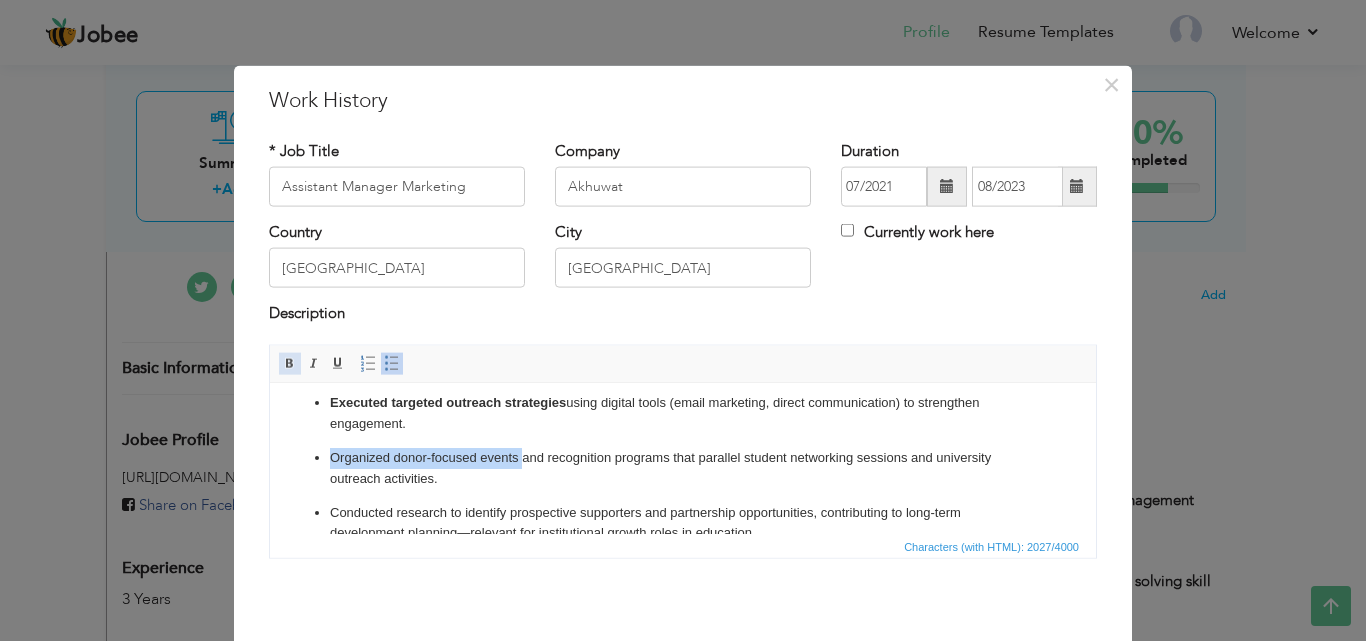 click at bounding box center (290, 363) 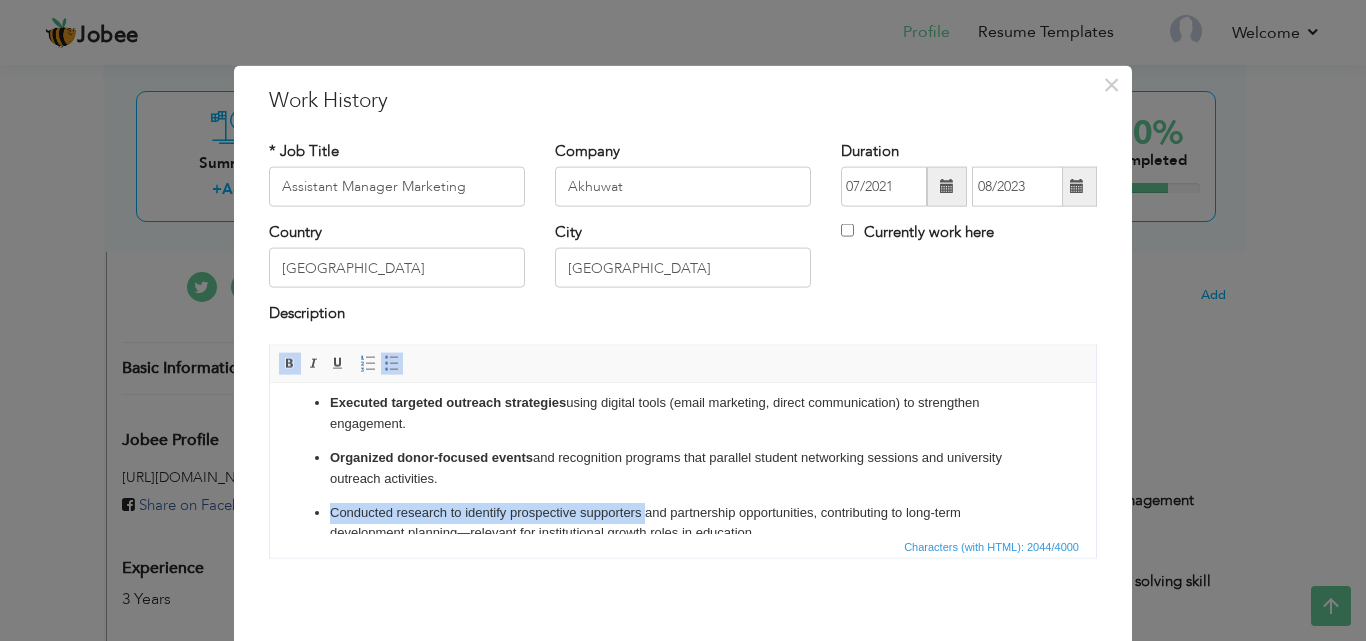 drag, startPoint x: 329, startPoint y: 505, endPoint x: 644, endPoint y: 509, distance: 315.0254 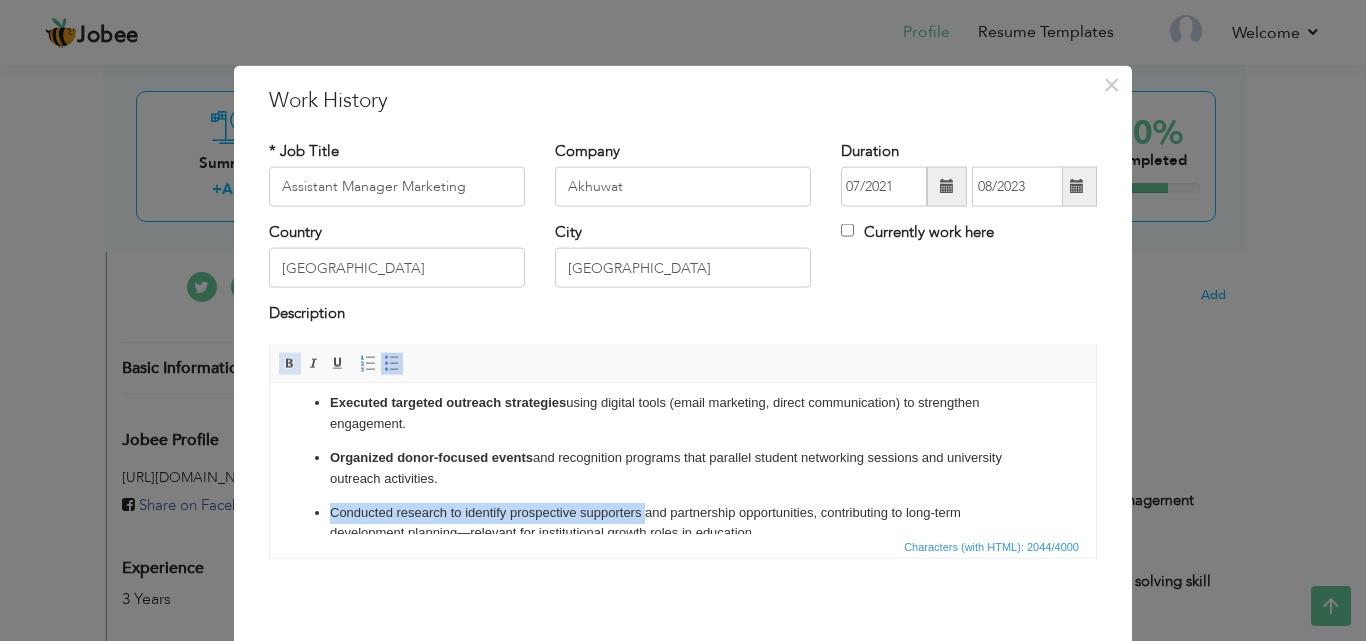 click on "Bold" at bounding box center (290, 363) 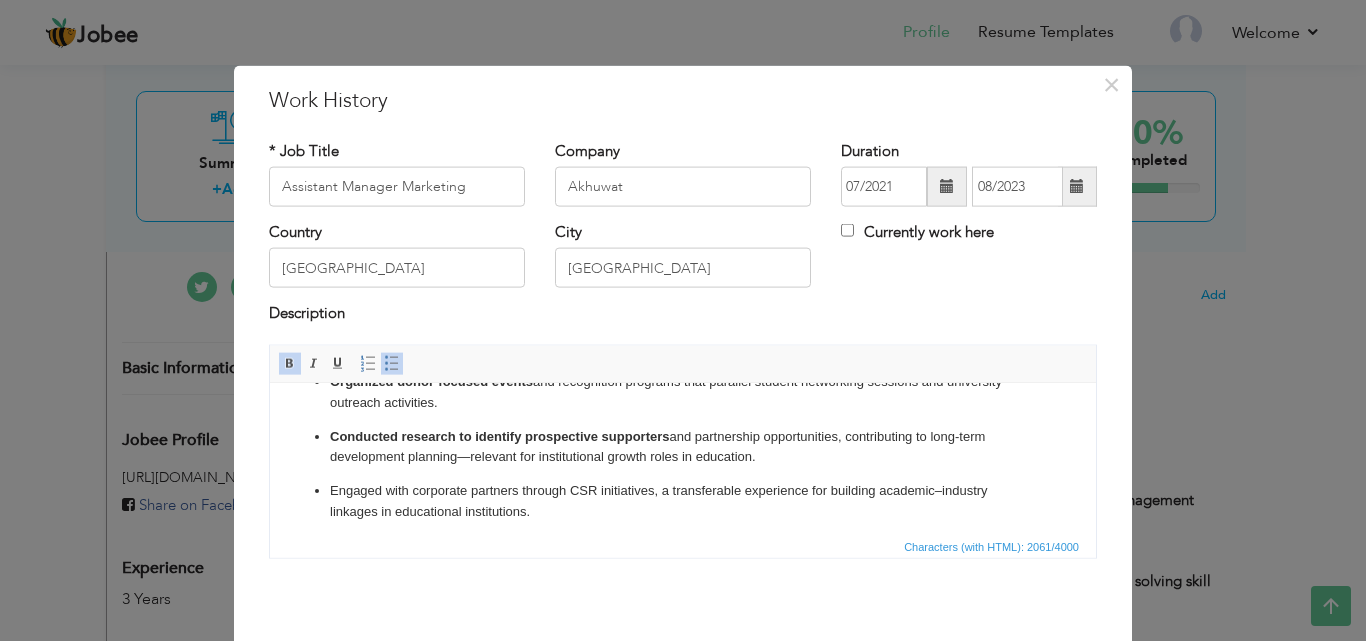 scroll, scrollTop: 453, scrollLeft: 0, axis: vertical 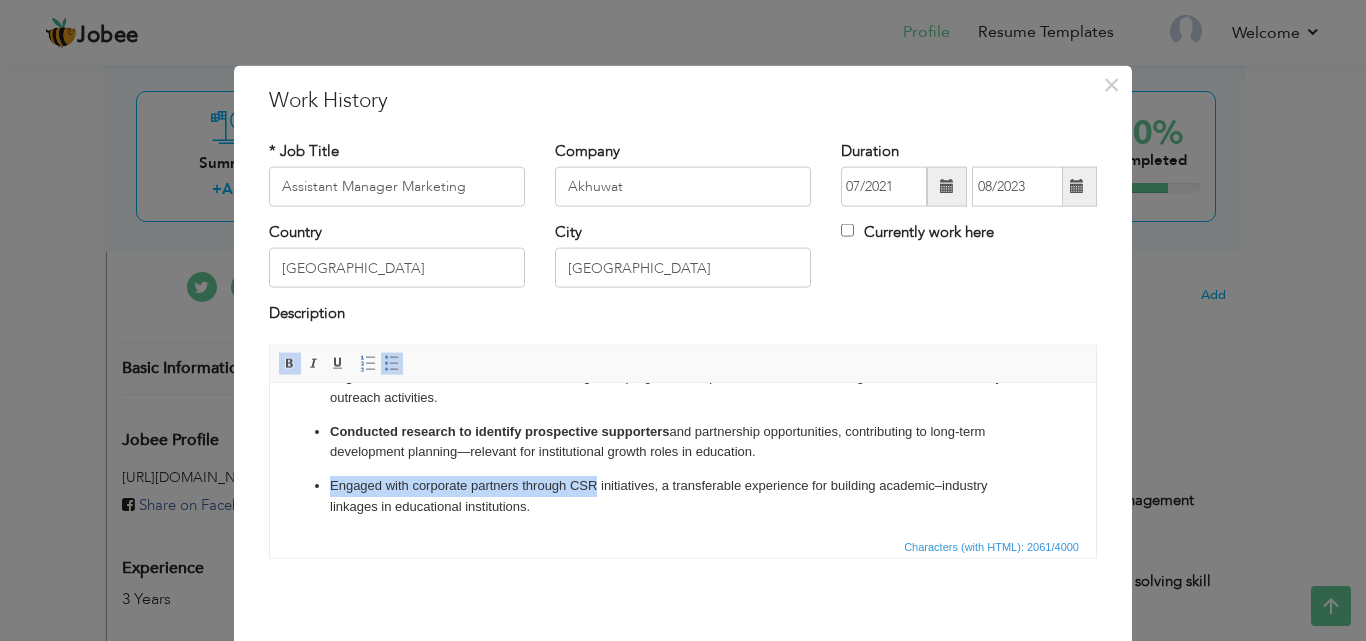 drag, startPoint x: 328, startPoint y: 480, endPoint x: 598, endPoint y: 480, distance: 270 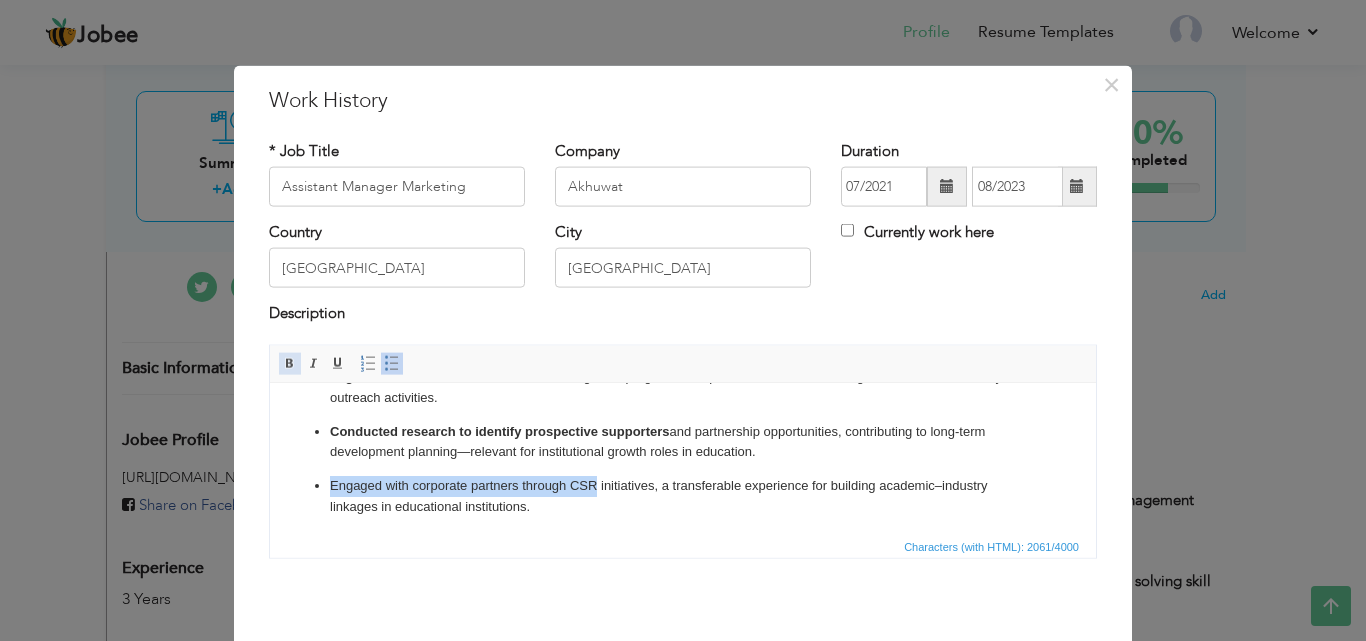 click at bounding box center [290, 363] 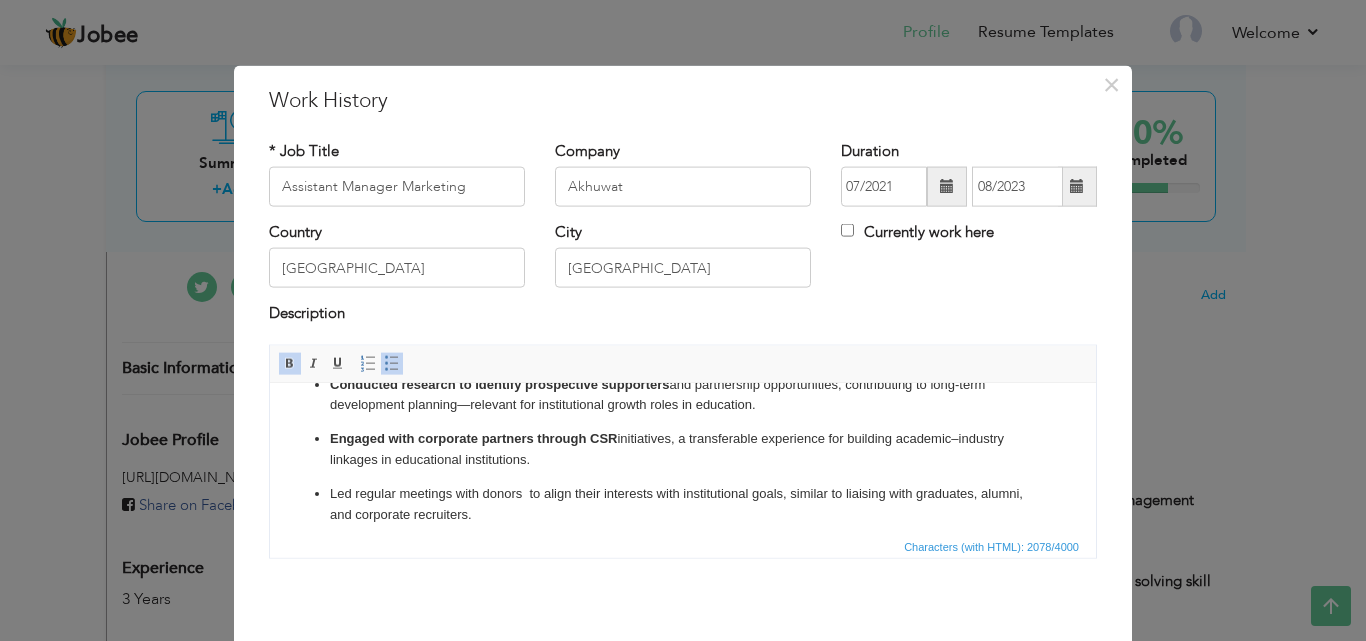 scroll, scrollTop: 511, scrollLeft: 0, axis: vertical 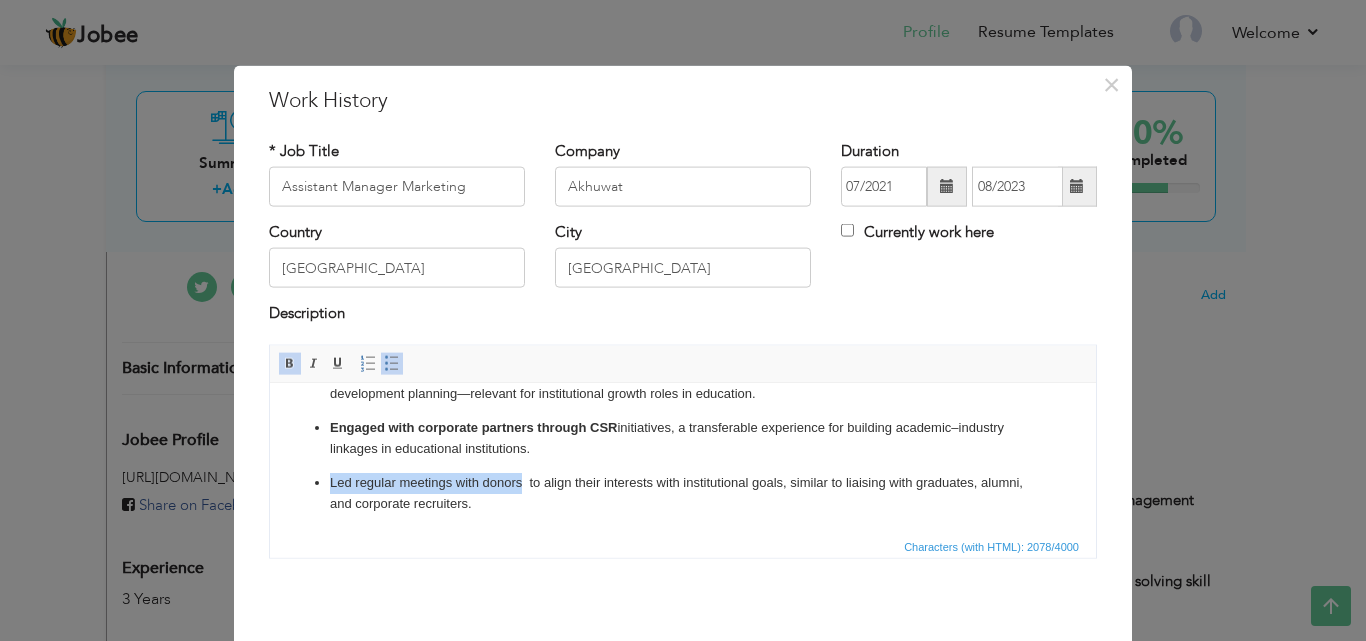 drag, startPoint x: 329, startPoint y: 477, endPoint x: 522, endPoint y: 472, distance: 193.06476 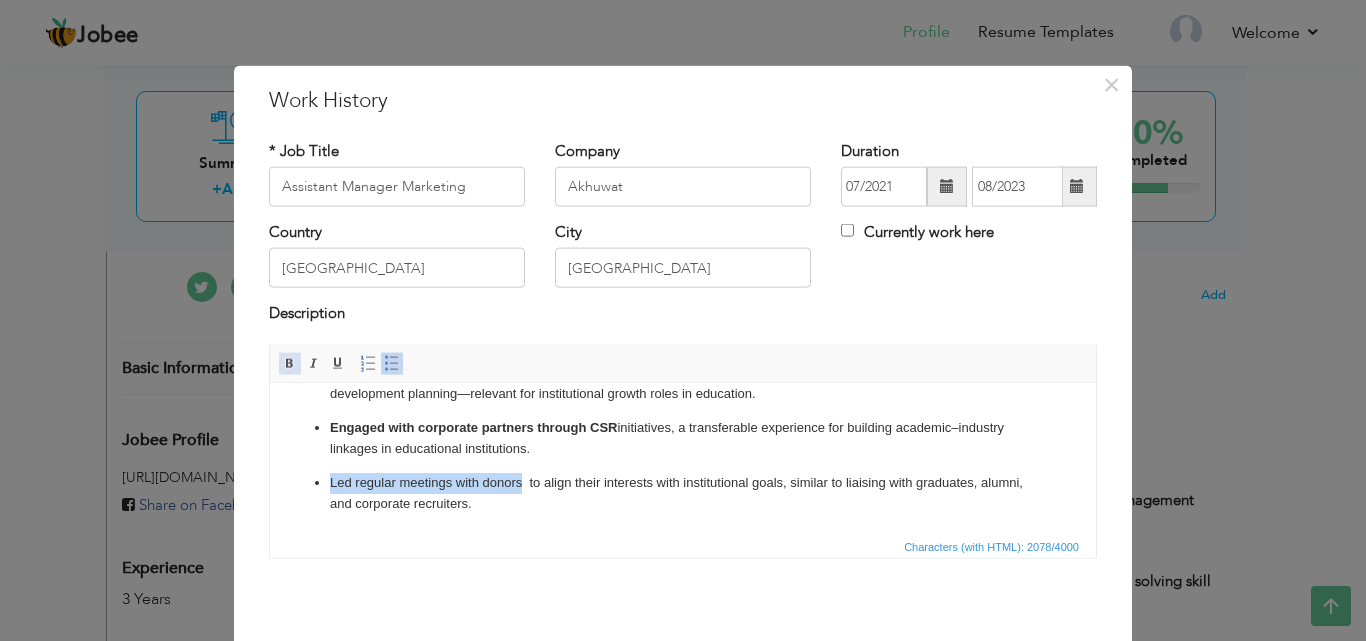 click on "Bold" at bounding box center (290, 363) 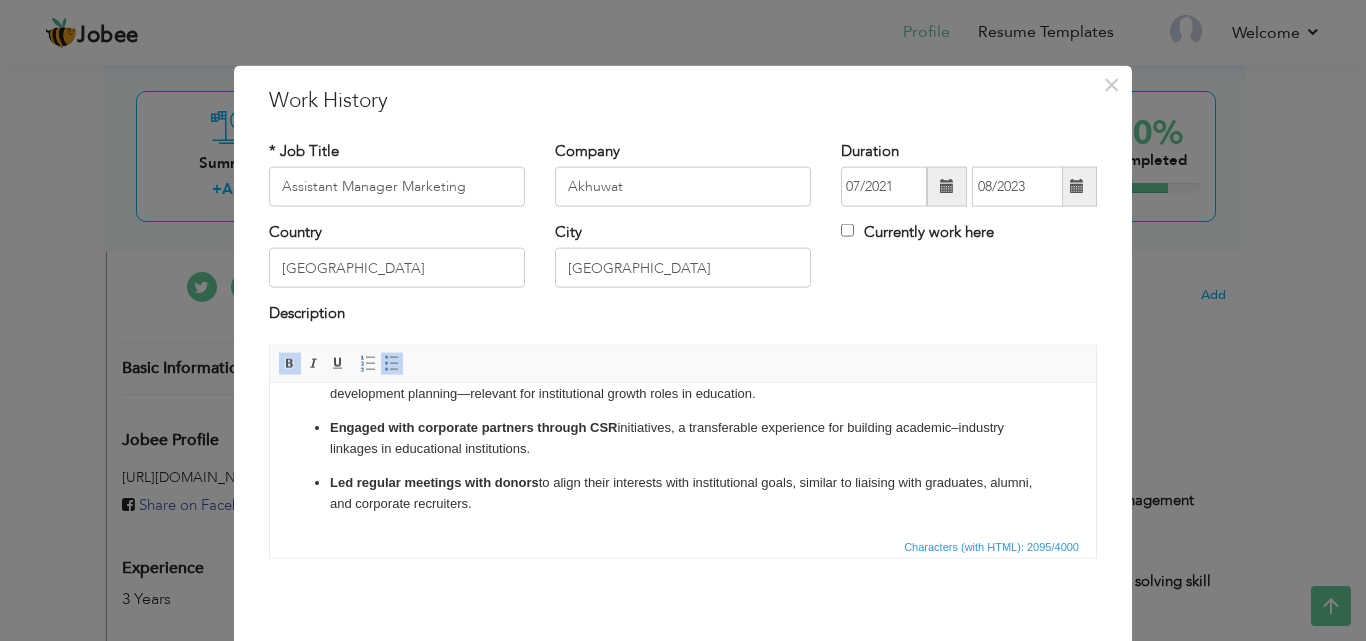 scroll, scrollTop: 79, scrollLeft: 0, axis: vertical 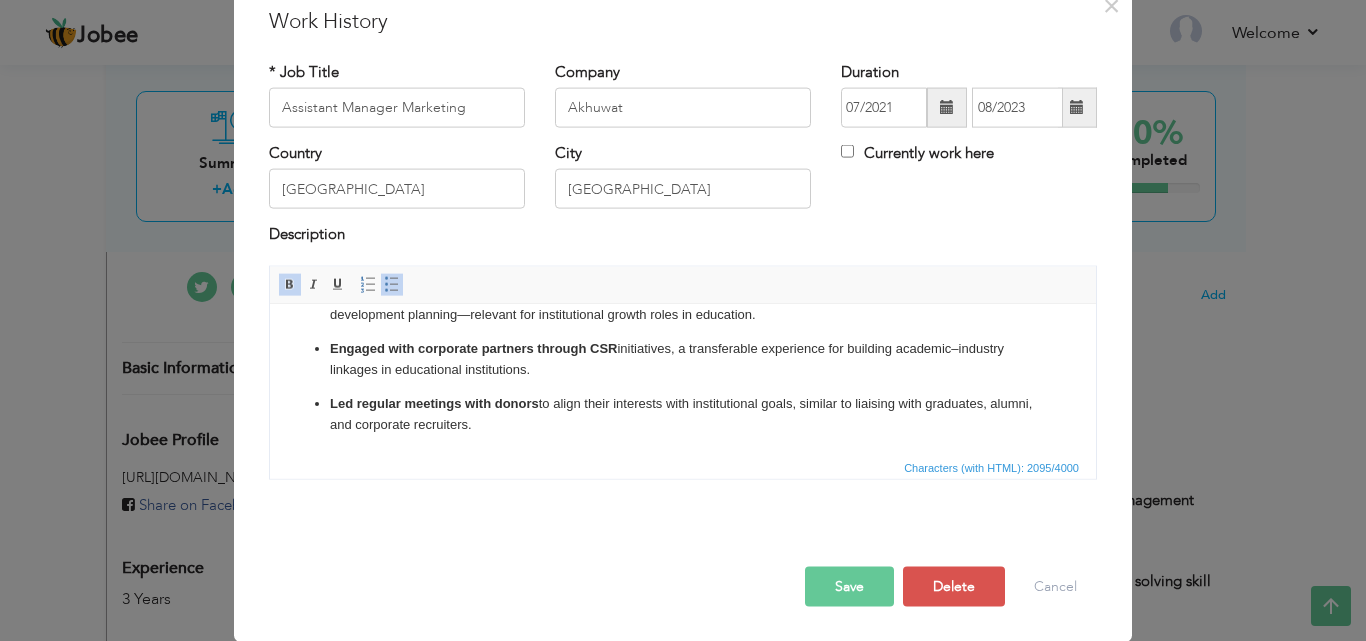 click on "Save" at bounding box center [849, 586] 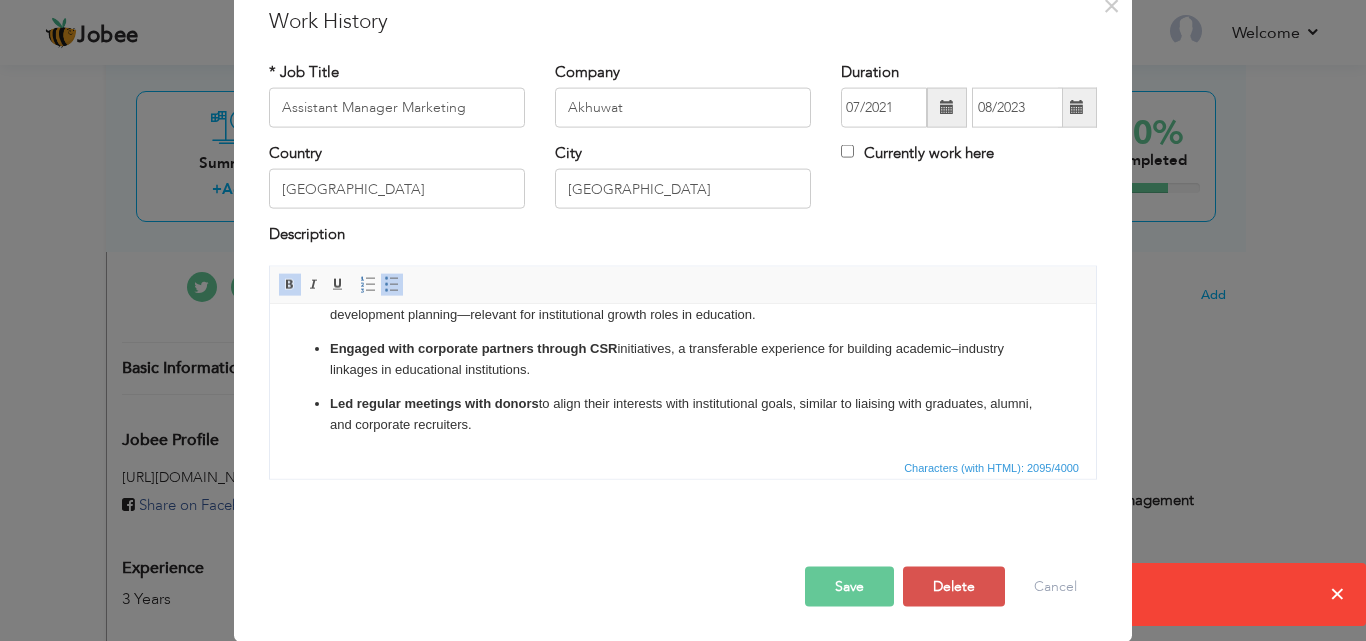 click on "Save" at bounding box center (849, 586) 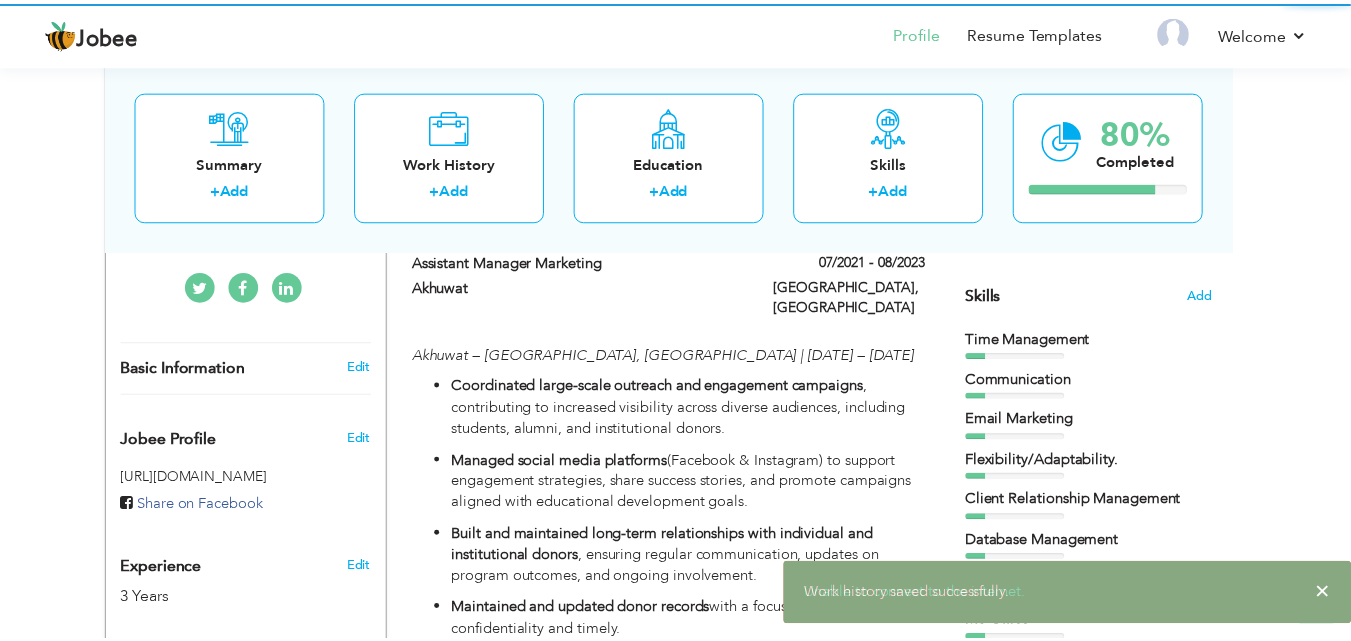 scroll, scrollTop: 0, scrollLeft: 0, axis: both 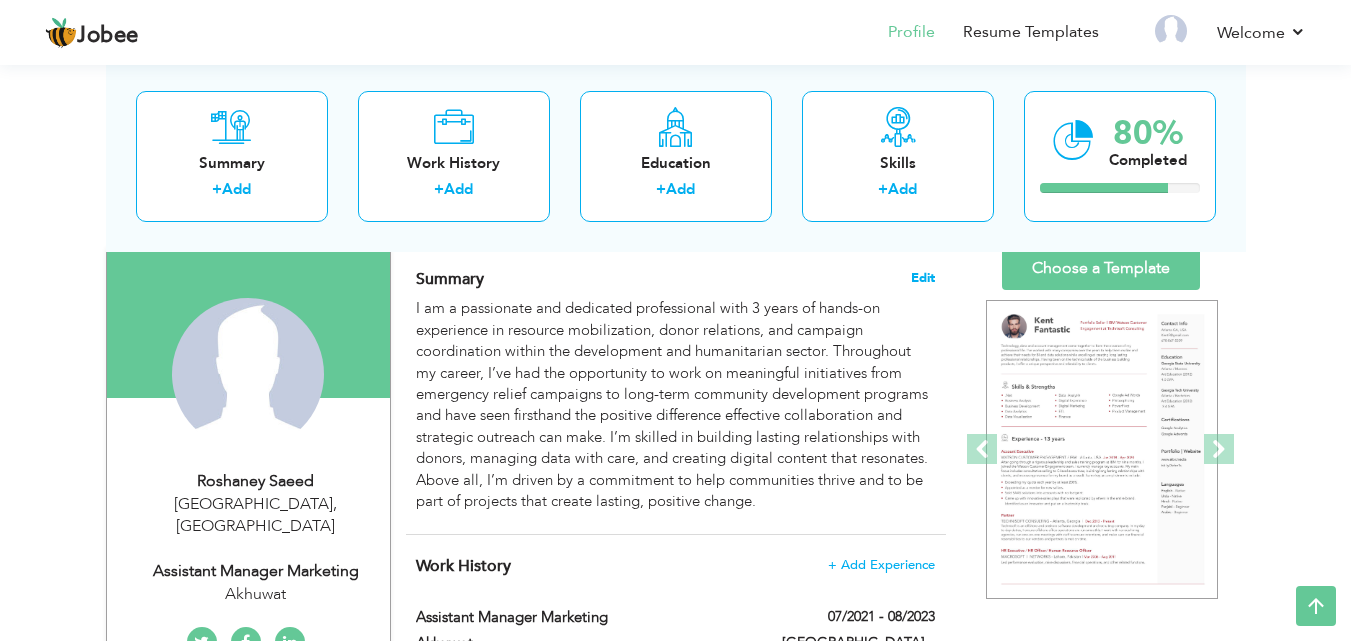 click on "Edit" at bounding box center [923, 278] 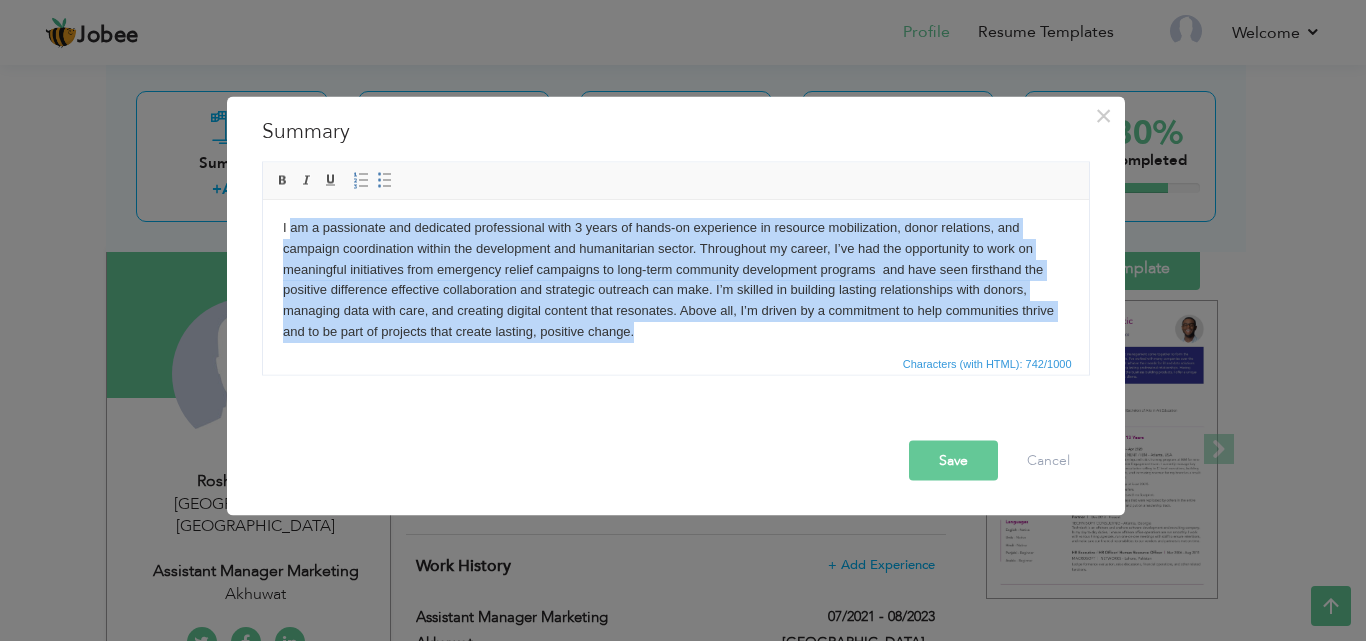 scroll, scrollTop: 0, scrollLeft: 0, axis: both 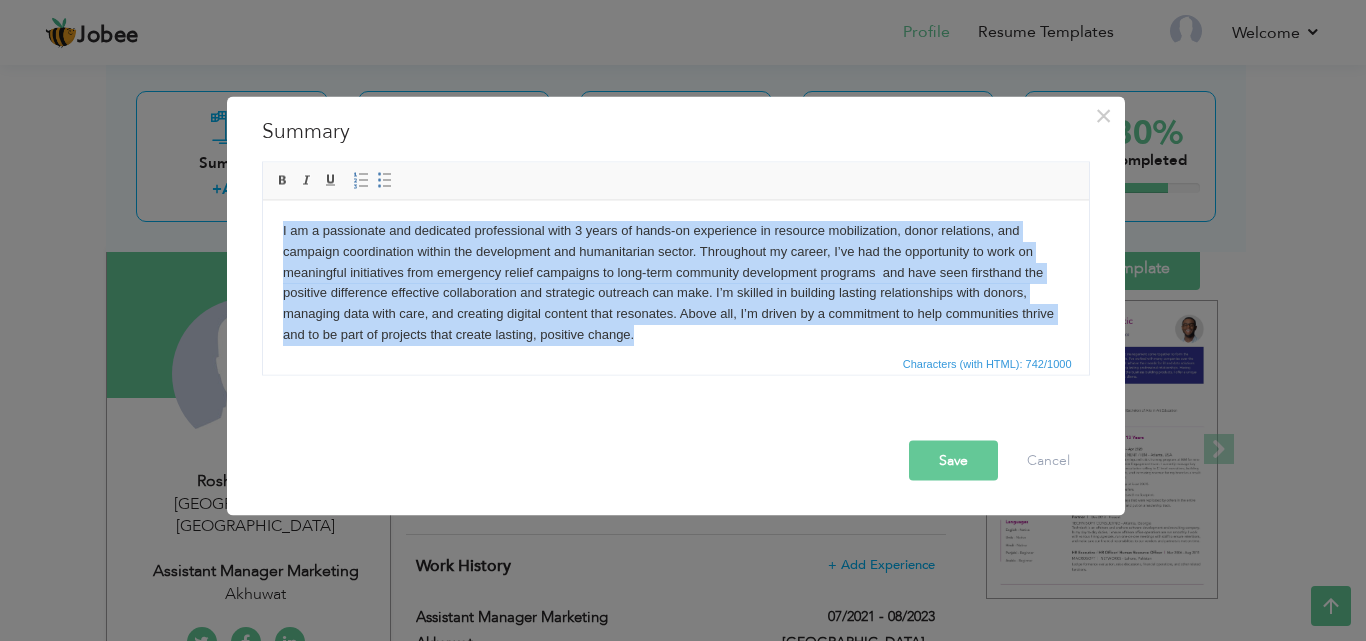 drag, startPoint x: 710, startPoint y: 343, endPoint x: 266, endPoint y: 208, distance: 464.07004 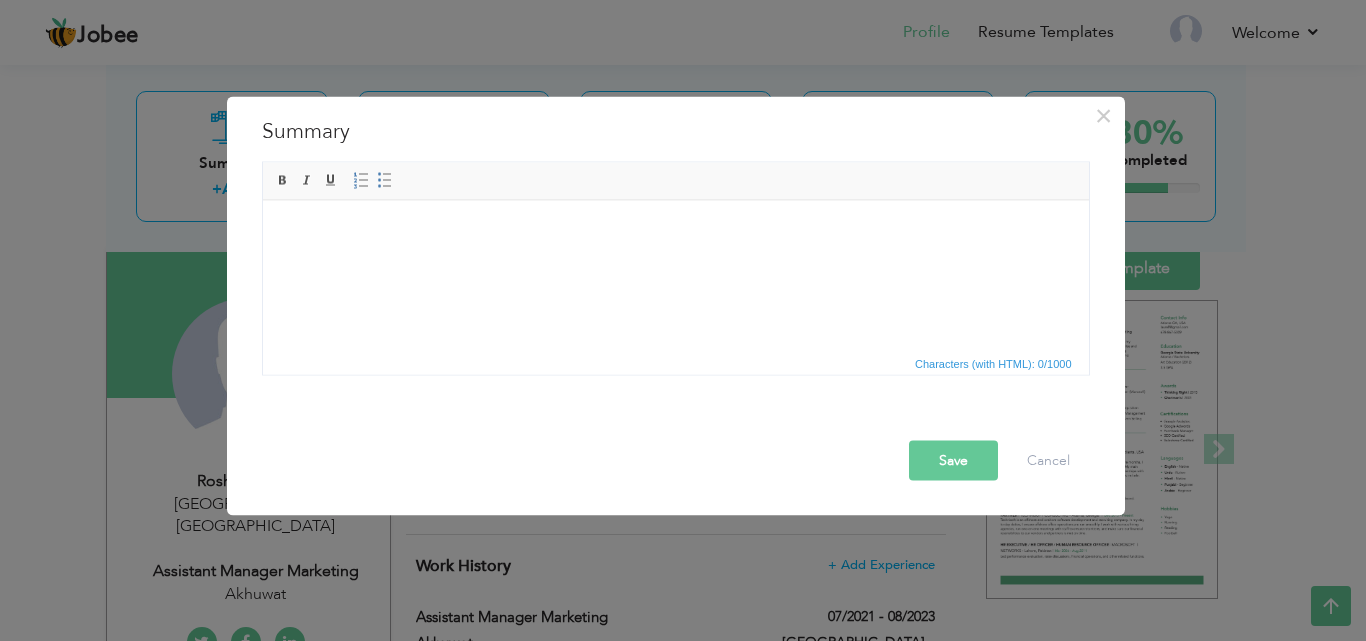 drag, startPoint x: 547, startPoint y: 247, endPoint x: 502, endPoint y: 262, distance: 47.434166 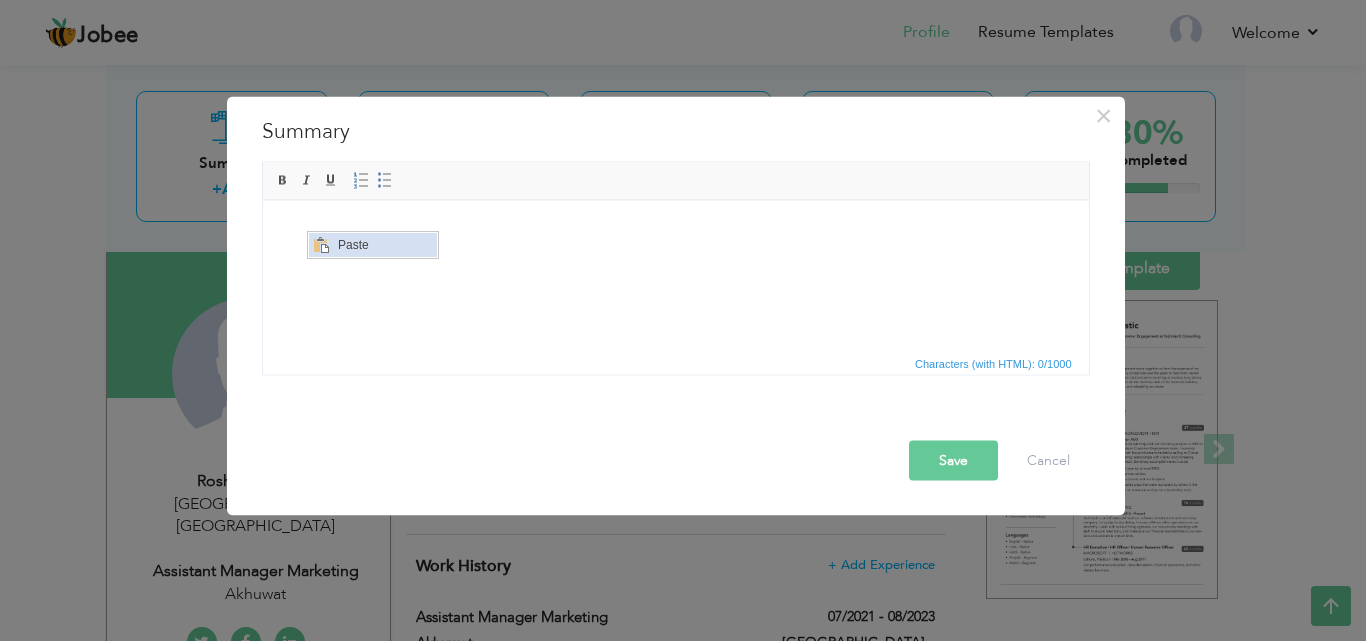 click on "Paste" at bounding box center [384, 245] 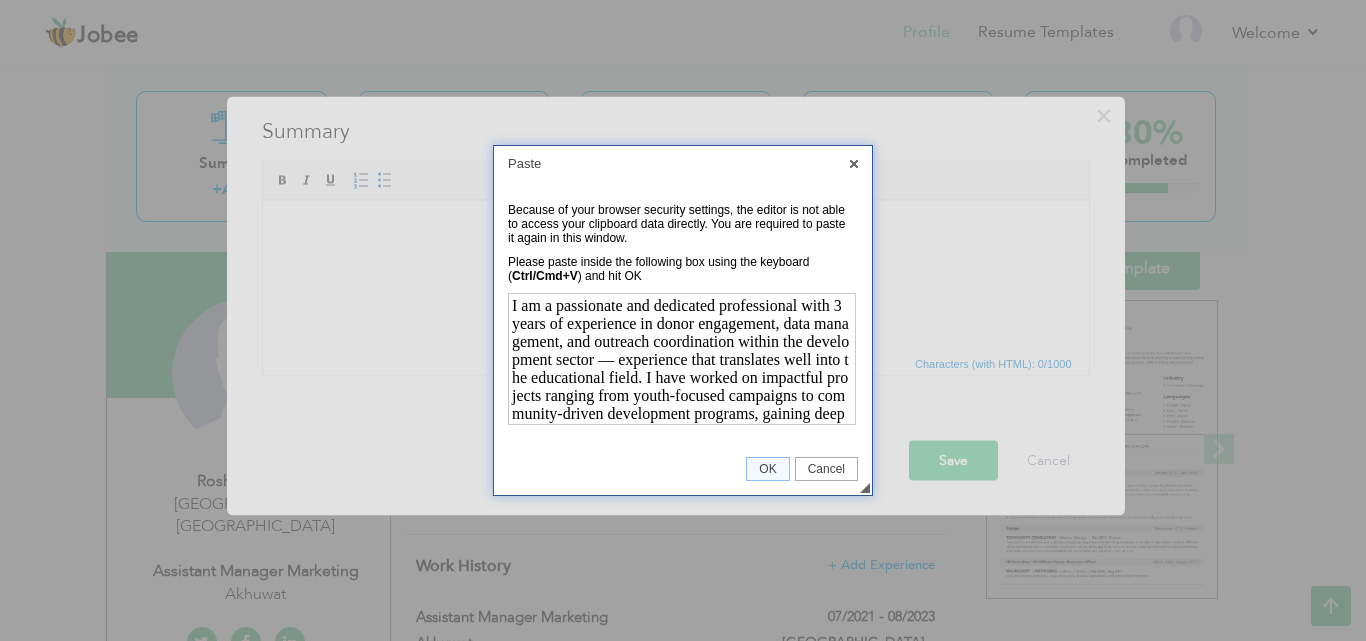 scroll, scrollTop: 178, scrollLeft: 0, axis: vertical 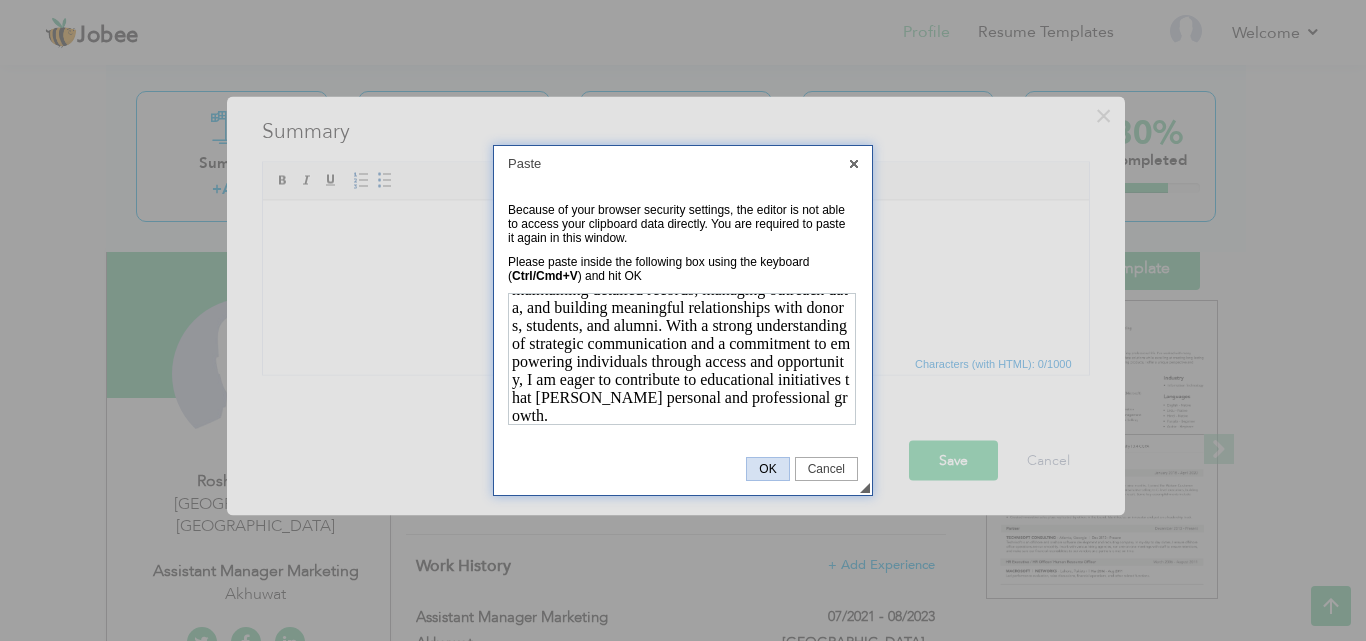 click on "OK" at bounding box center [767, 469] 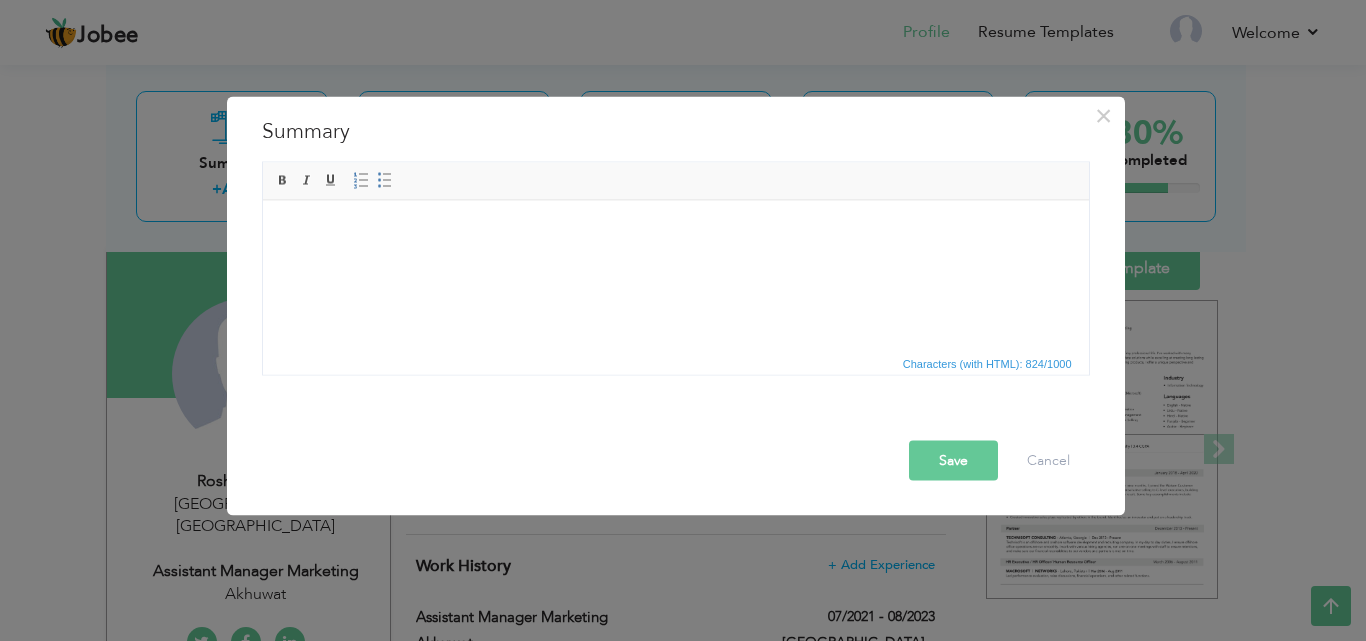 scroll, scrollTop: 12, scrollLeft: 0, axis: vertical 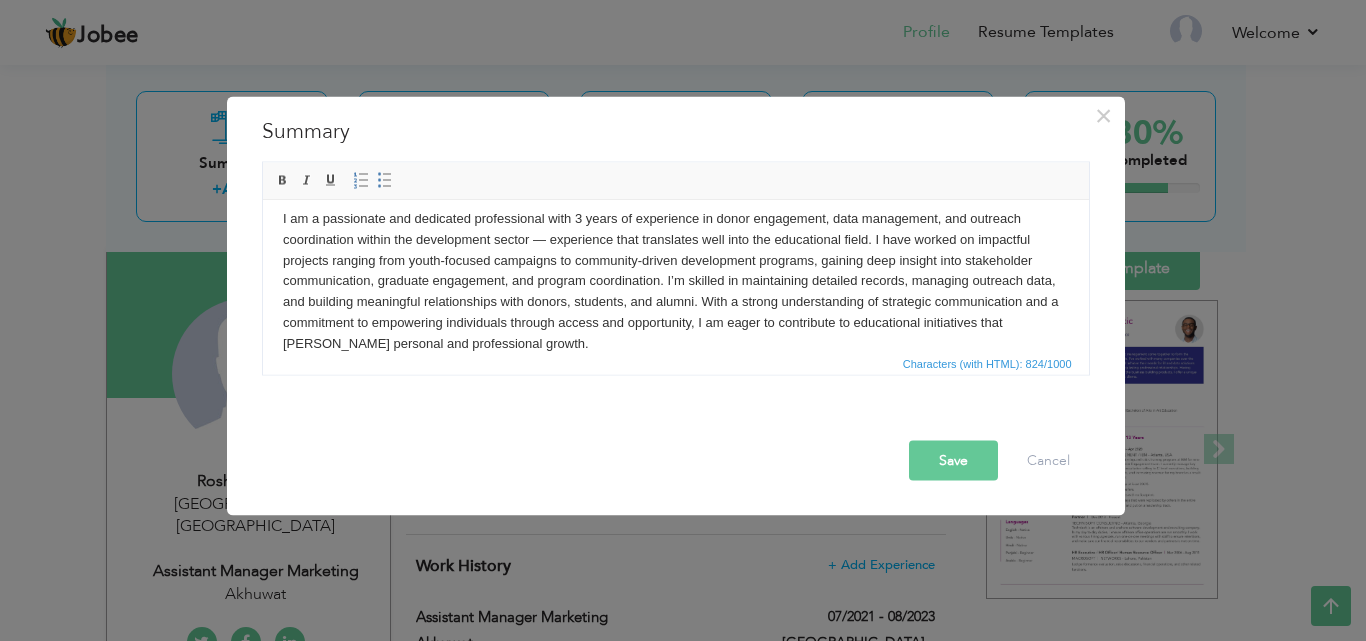 click on "I am a passionate and dedicated professional with 3 years of experience in donor engagement, data management, and outreach coordination within the development sector — experience that translates well into the educational field. I have worked on impactful projects ranging from youth-focused campaigns to community-driven development programs, gaining deep insight into stakeholder communication, graduate engagement, and program coordination. I’m skilled in maintaining detailed records, managing outreach data, and building meaningful relationships with donors, students, and alumni. With a strong understanding of strategic communication and a commitment to empowering individuals through access and opportunity, I am eager to contribute to educational initiatives that foster personal and professional growth." at bounding box center (675, 281) 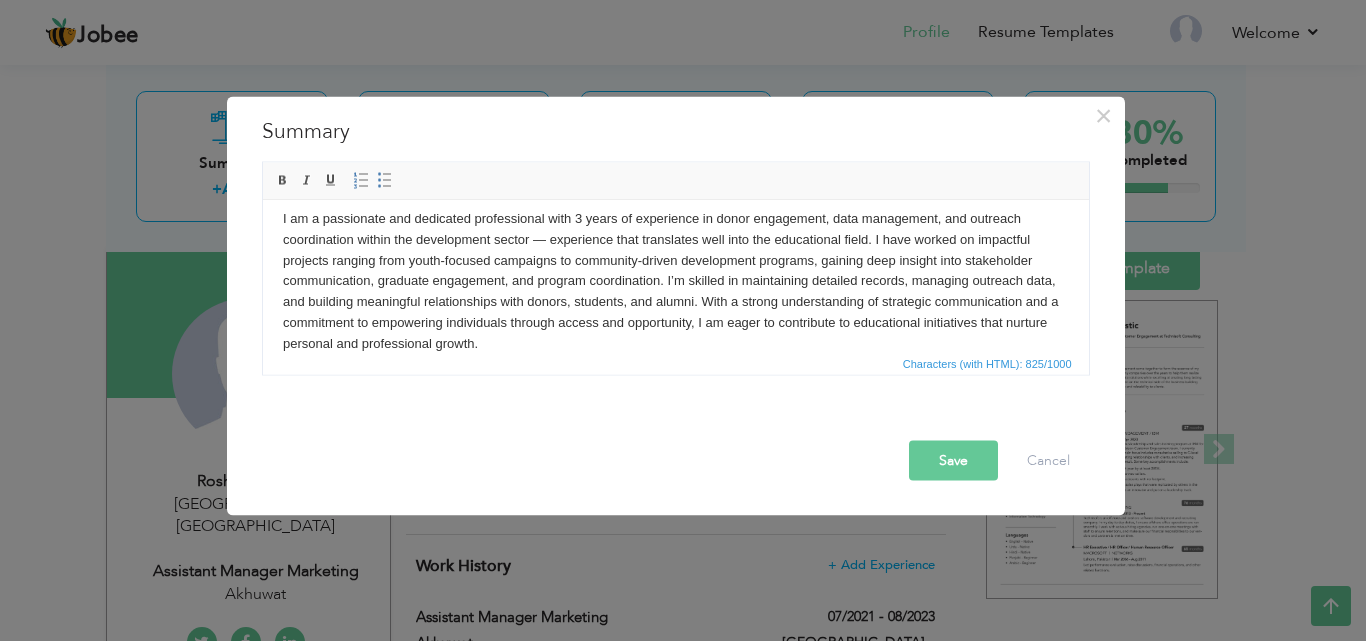 click on "Save" at bounding box center [953, 460] 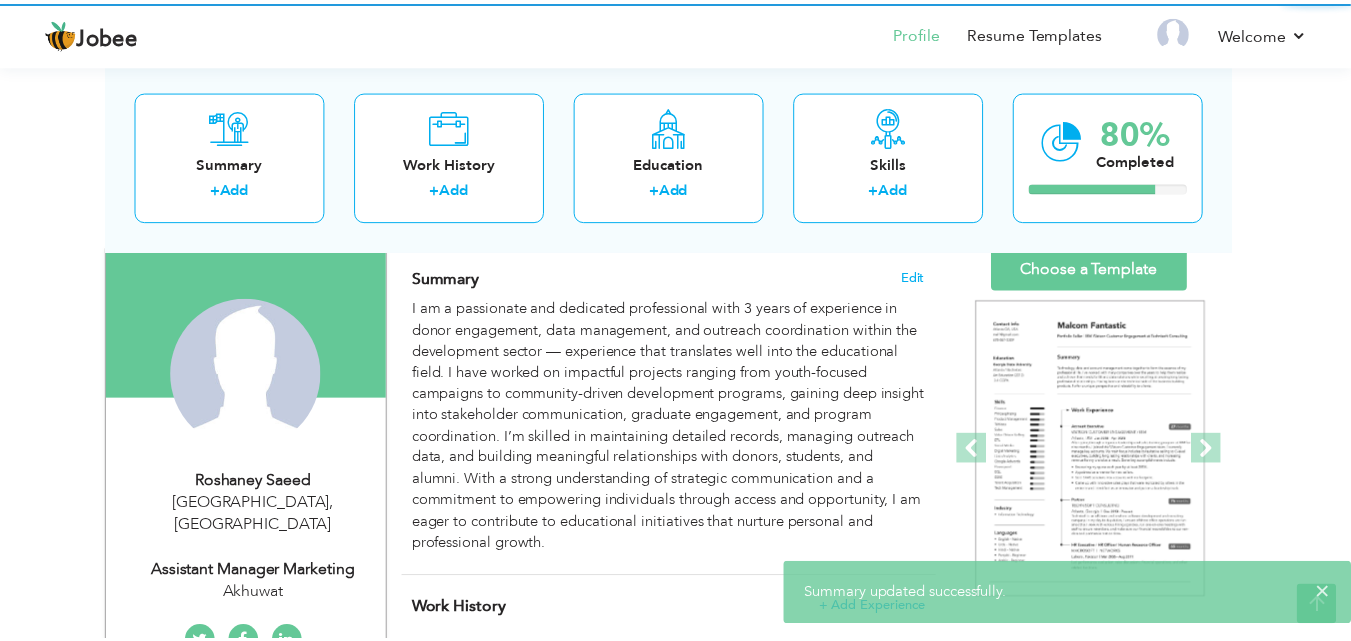 scroll, scrollTop: 0, scrollLeft: 0, axis: both 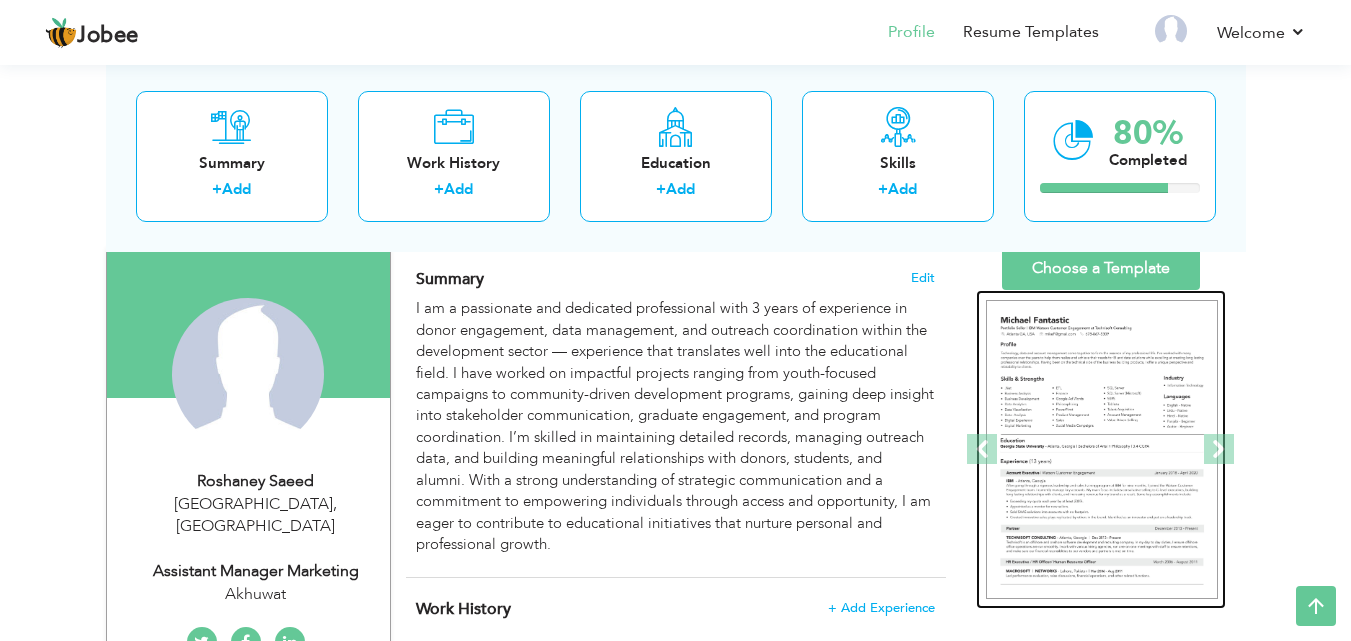 click at bounding box center (1102, 450) 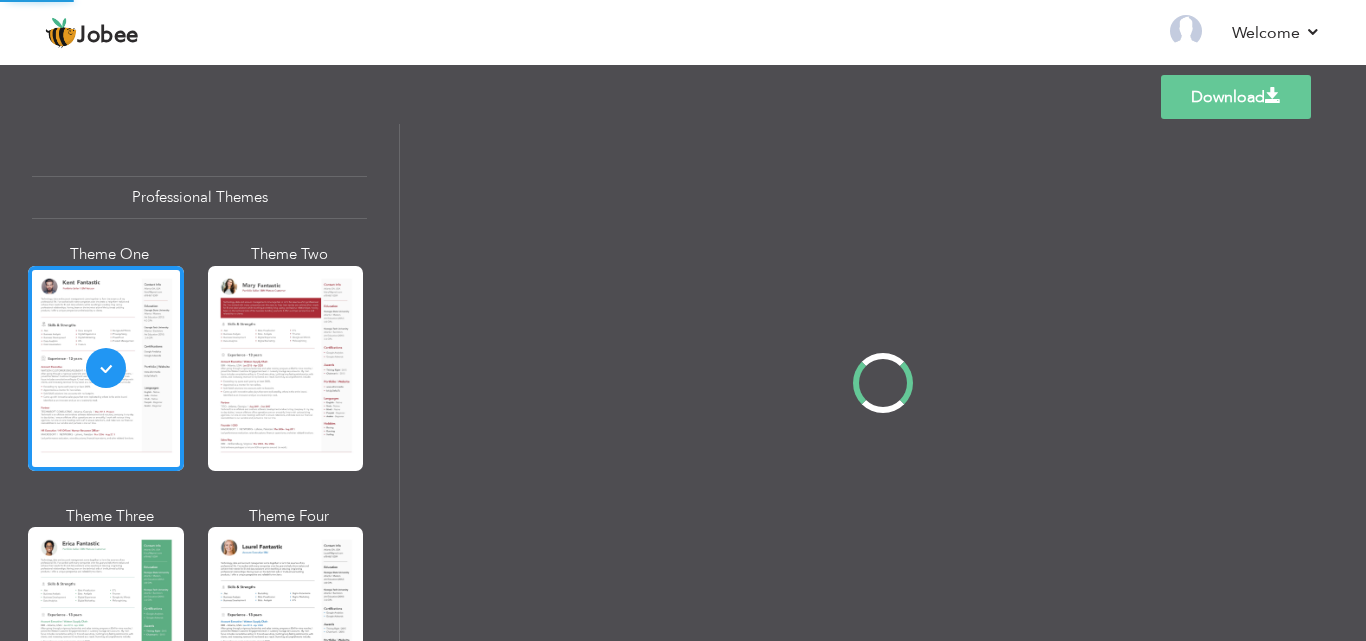 scroll, scrollTop: 0, scrollLeft: 0, axis: both 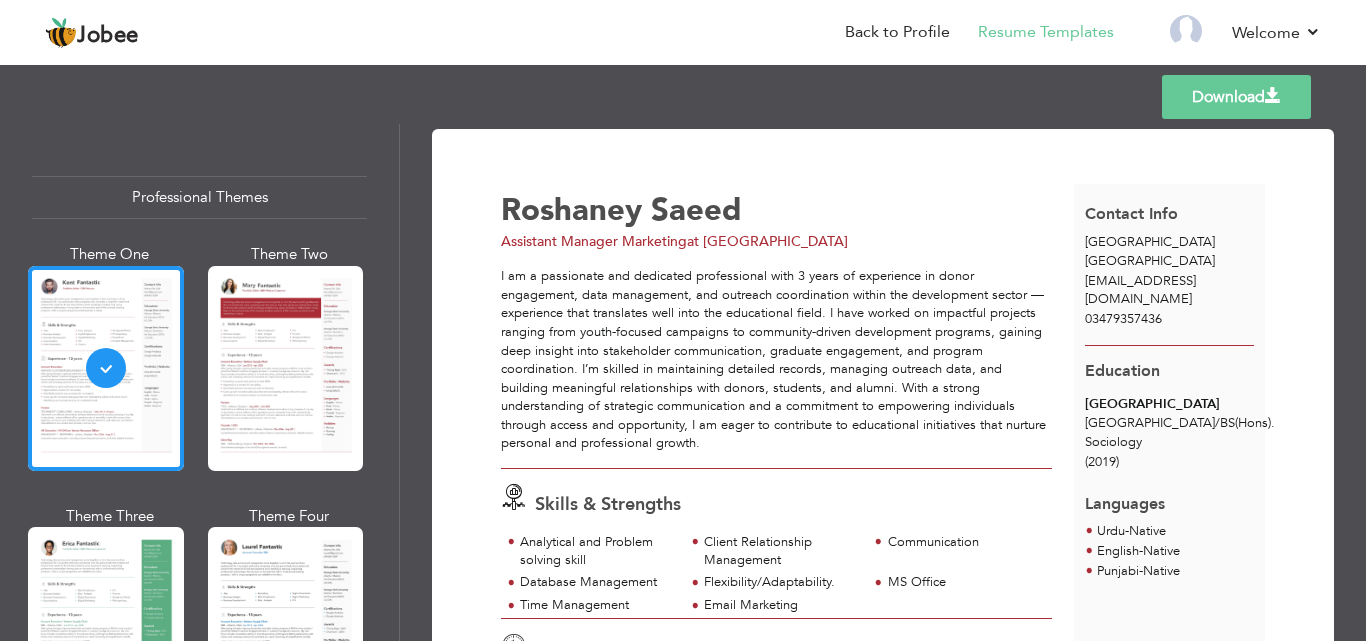 click on "I am a passionate and dedicated professional with 3 years of experience in donor engagement, data management, and outreach coordination within the development sector — experience that translates well into the educational field. I have worked on impactful projects ranging from youth-focused campaigns to community-driven development programs, gaining deep insight into stakeholder communication, graduate engagement, and program coordination. I’m skilled in maintaining detailed records, managing outreach data, and building meaningful relationships with donors, students, and alumni. With a strong understanding of strategic communication and a commitment to empowering individuals through access and opportunity, I am eager to contribute to educational initiatives that nurture personal and professional growth." at bounding box center [776, 360] 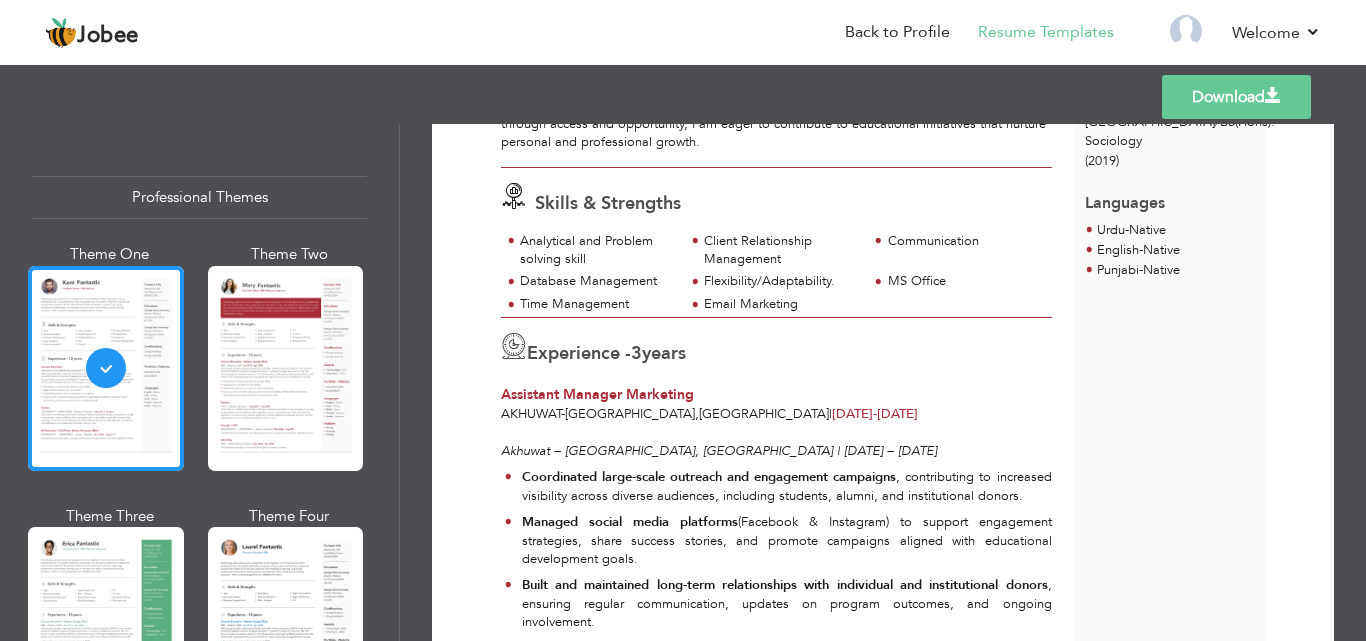 scroll, scrollTop: 261, scrollLeft: 0, axis: vertical 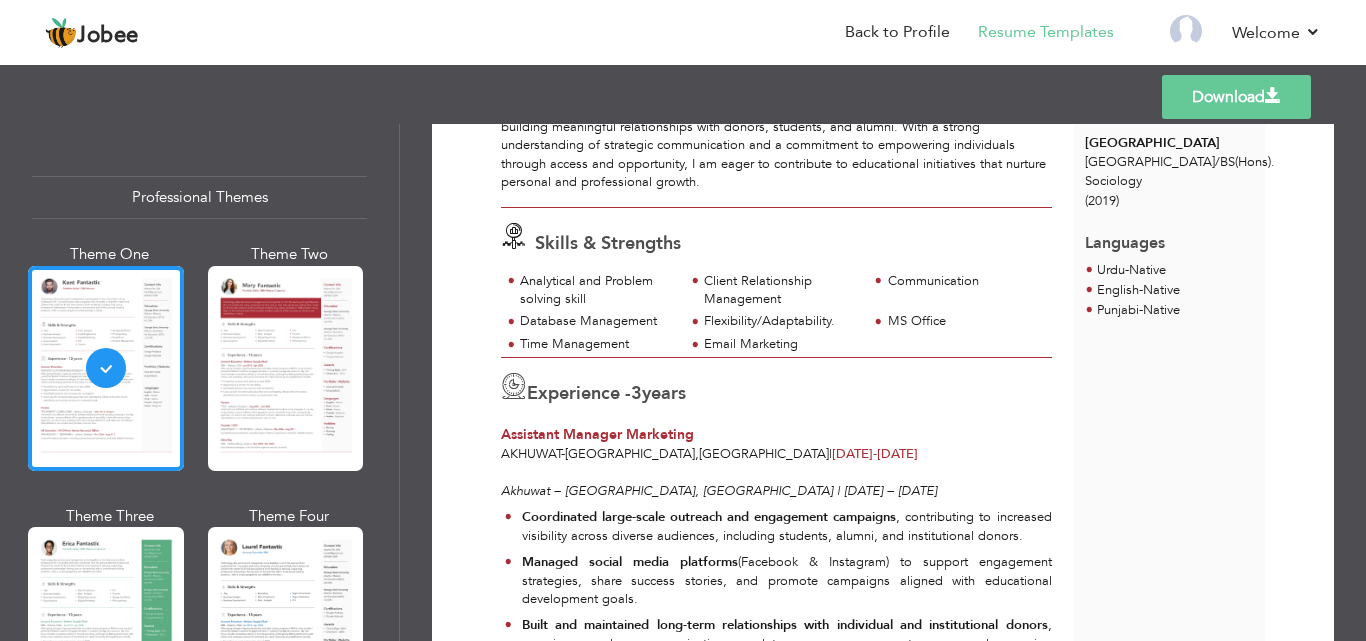 click on "Download" at bounding box center (1236, 97) 